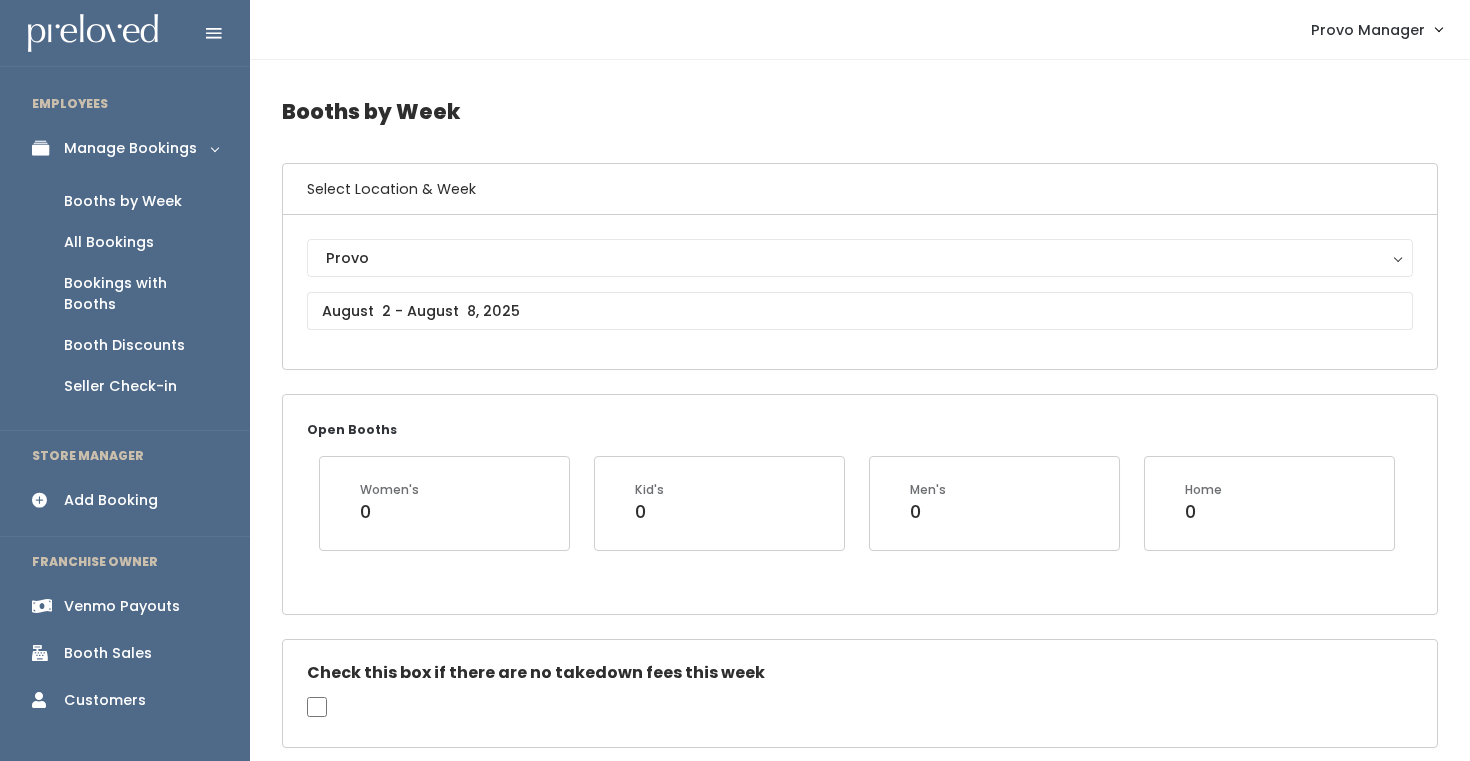 scroll, scrollTop: 433, scrollLeft: 0, axis: vertical 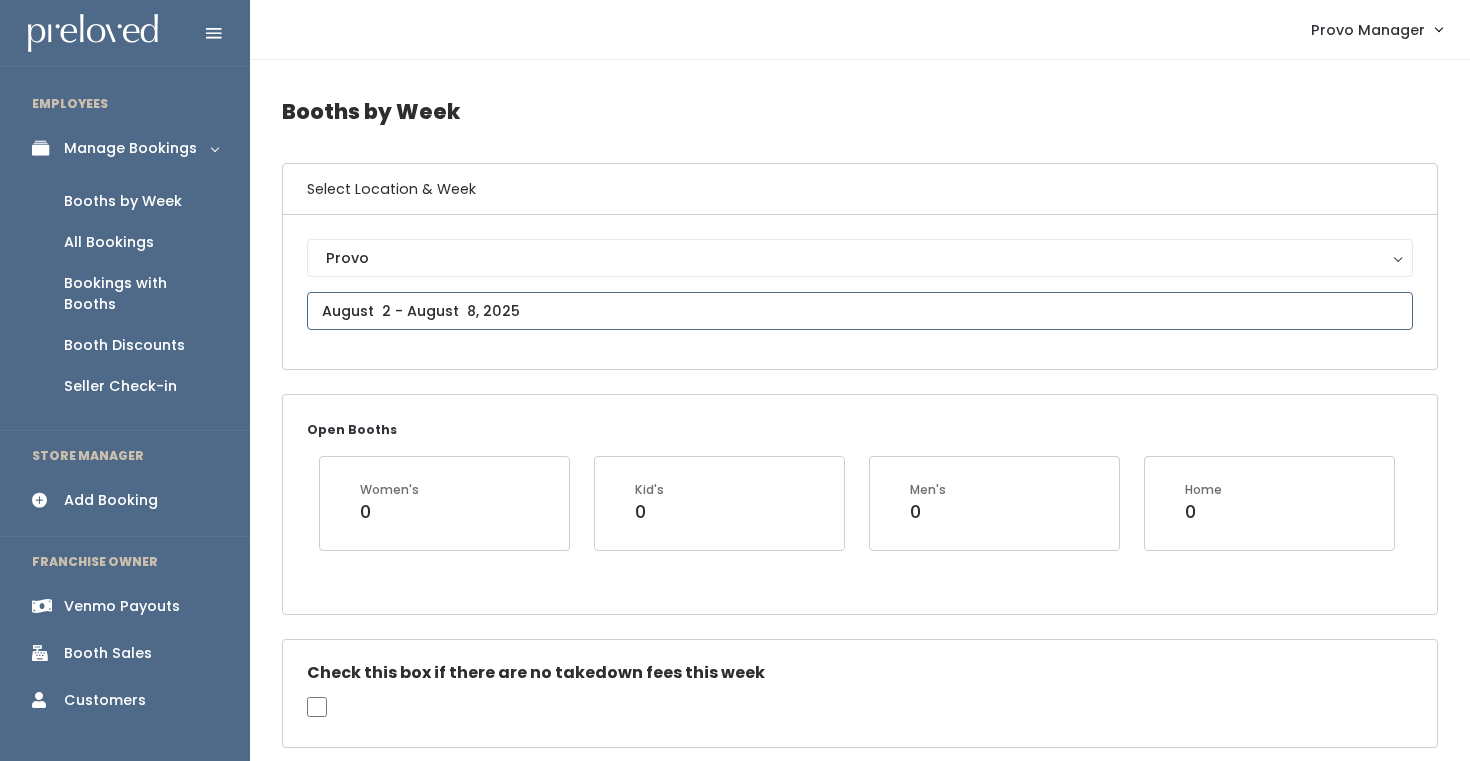 click at bounding box center (860, 311) 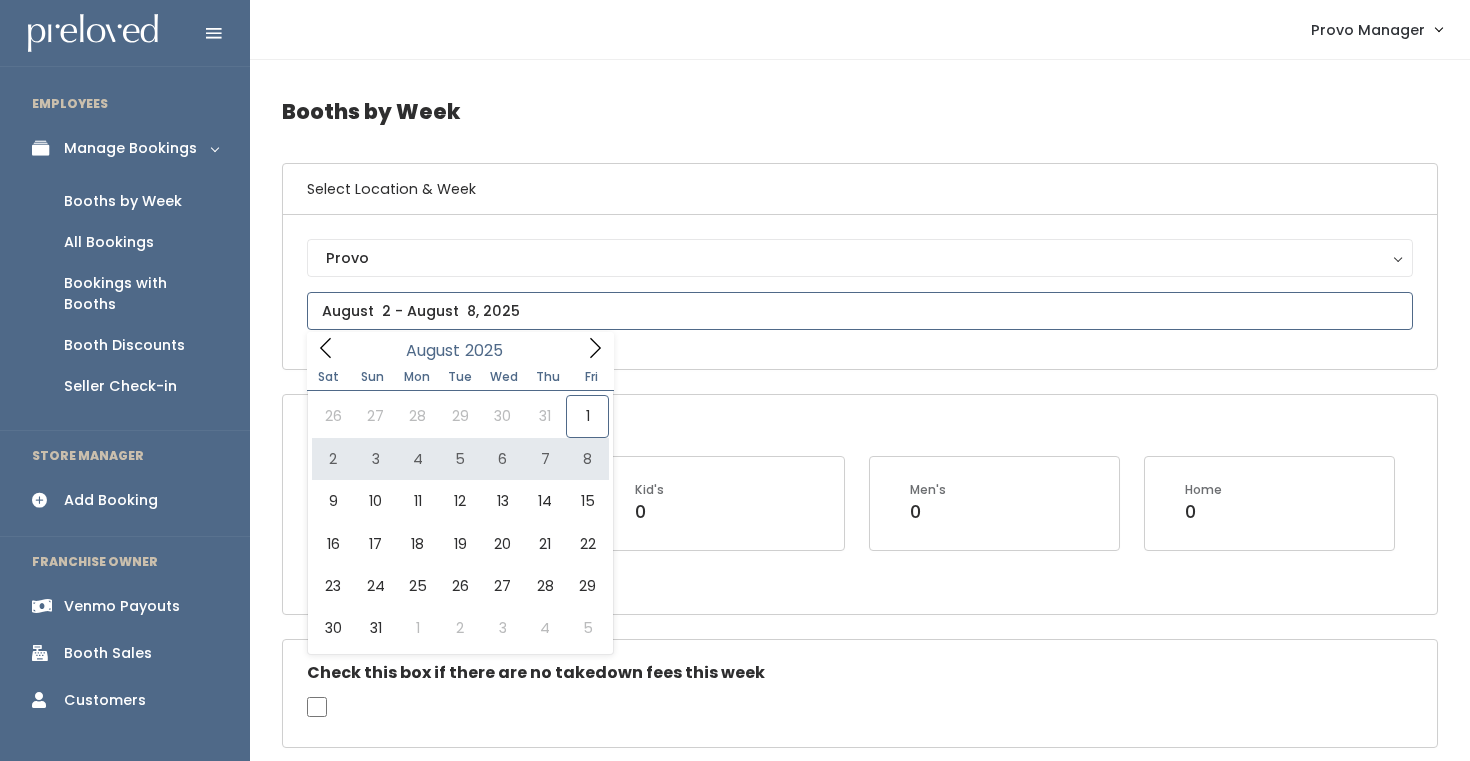 type on "August 2 to August 8" 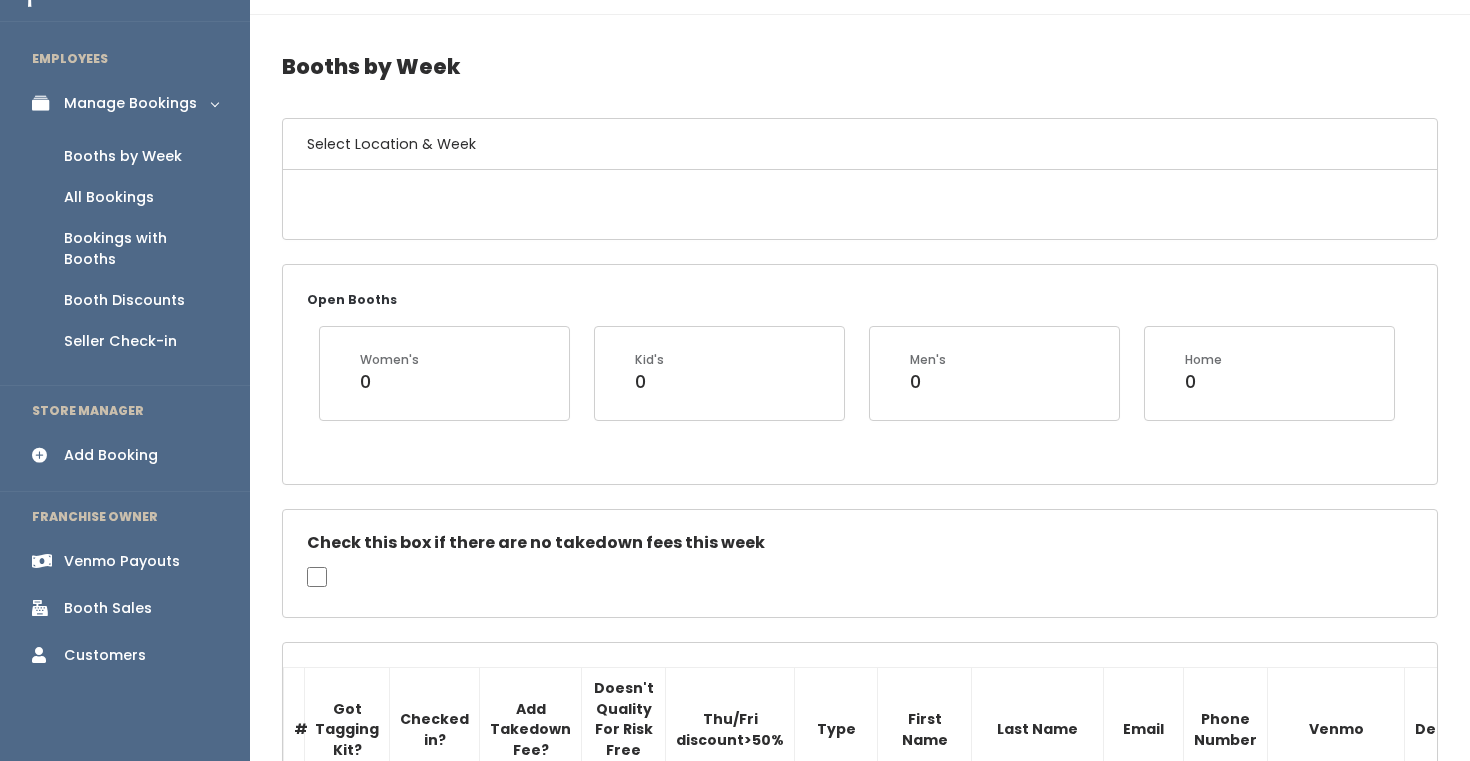scroll, scrollTop: 333, scrollLeft: 0, axis: vertical 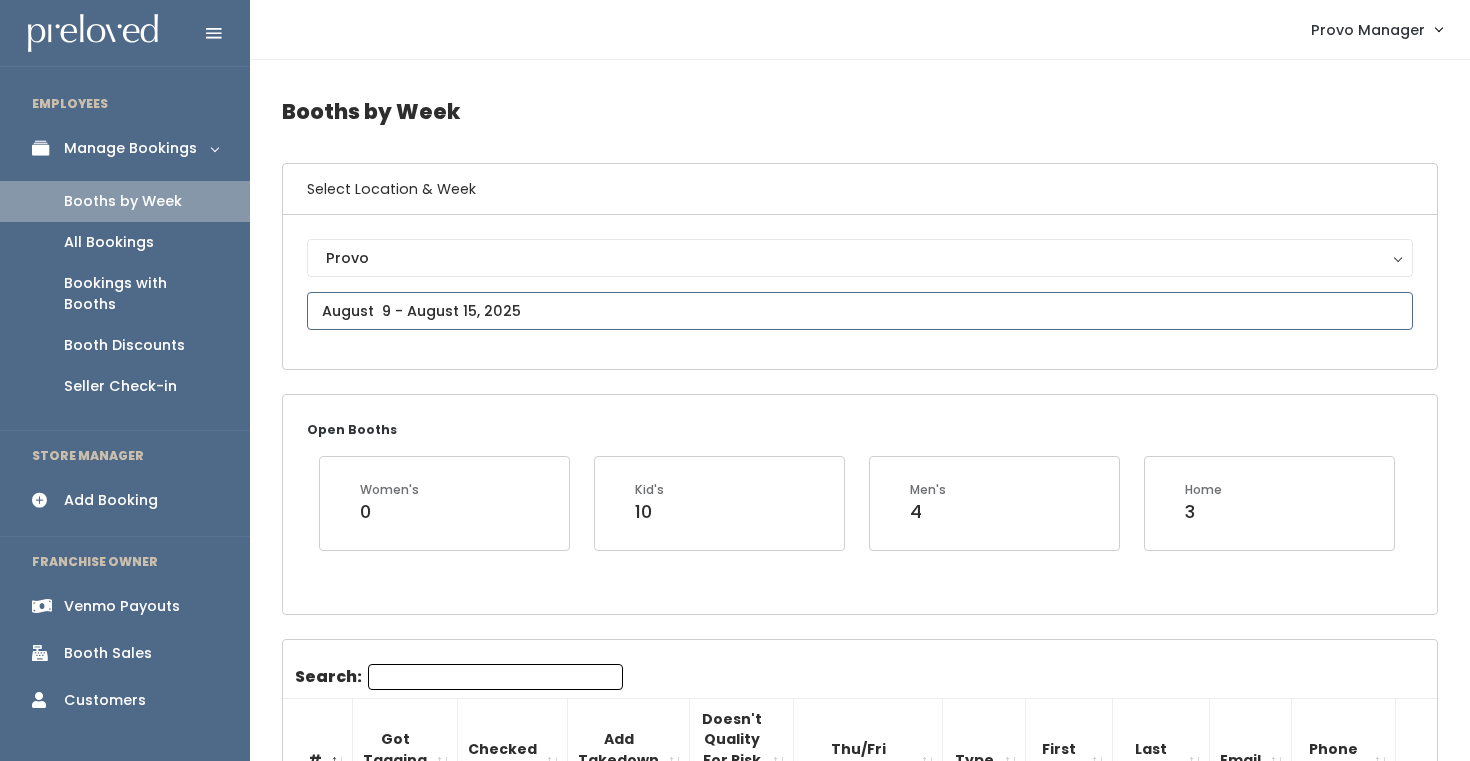 click at bounding box center [860, 311] 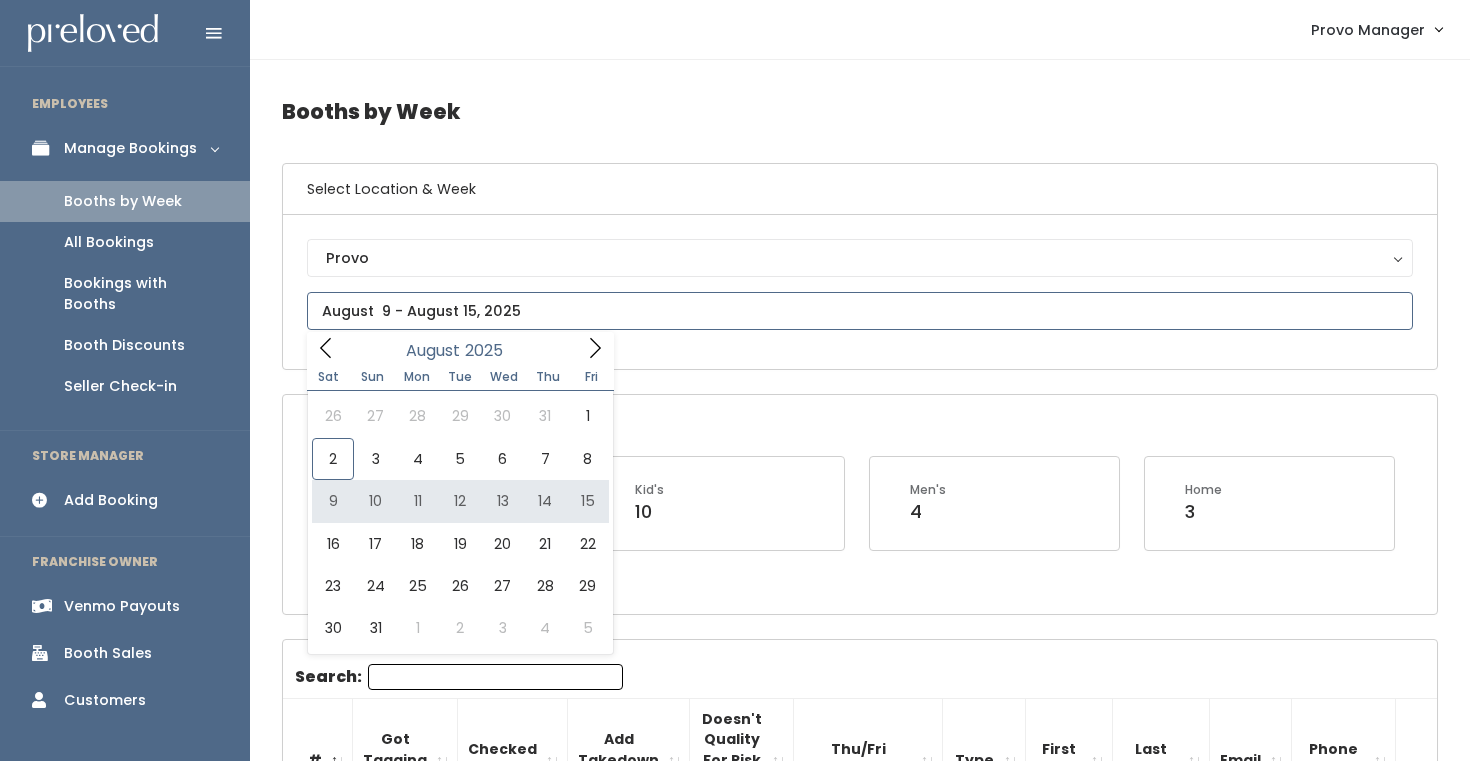 type on "[DATE] to [DATE]" 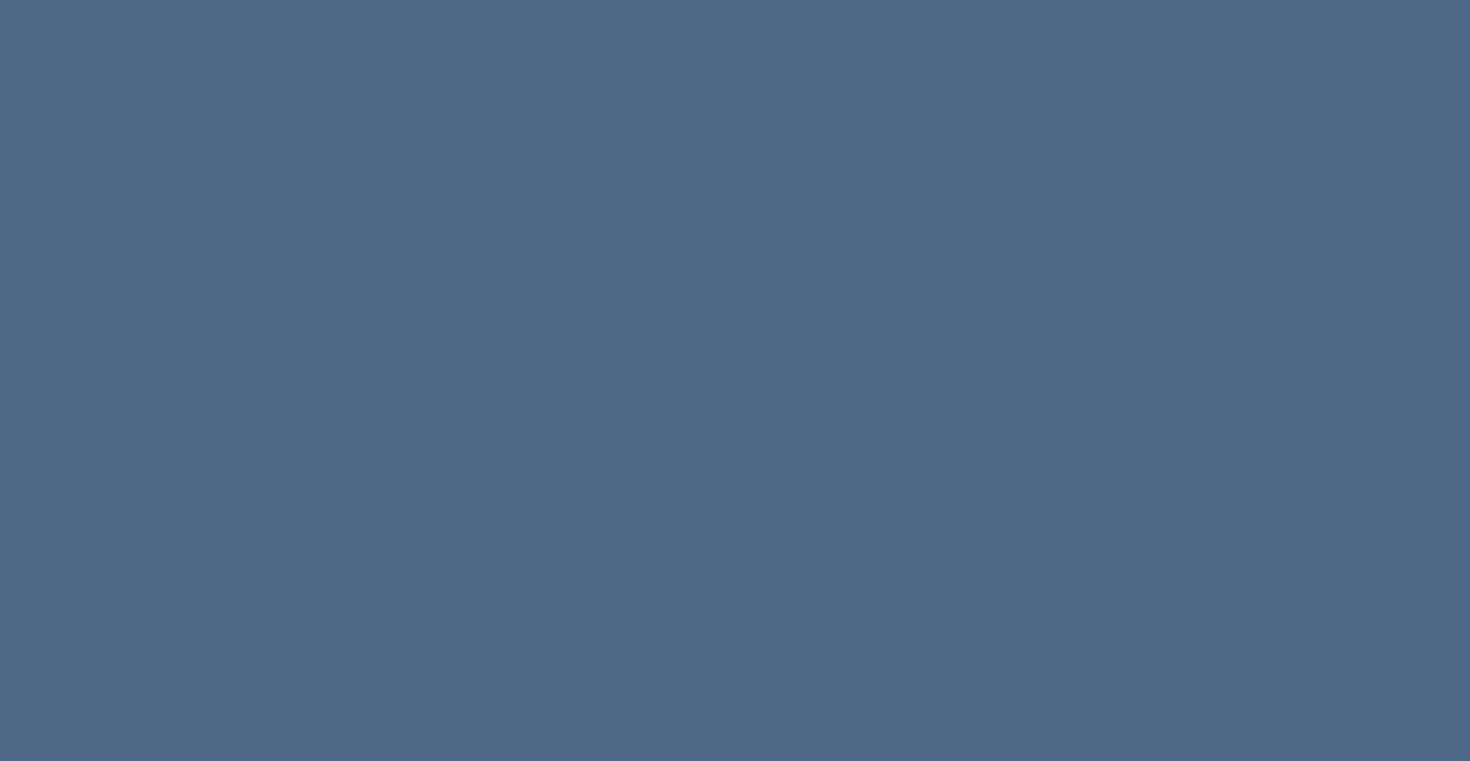 scroll, scrollTop: 0, scrollLeft: 0, axis: both 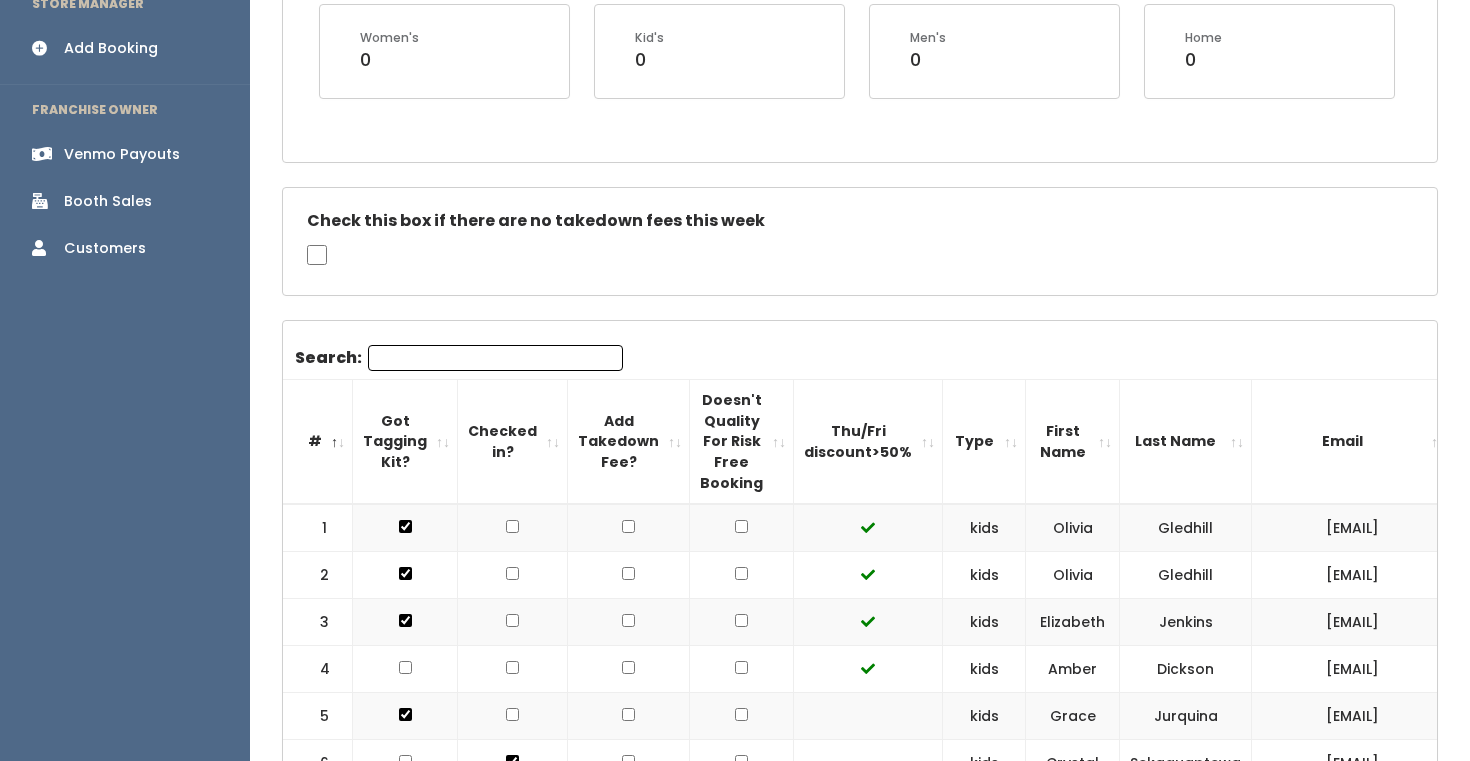 click on "Search:" at bounding box center [495, 358] 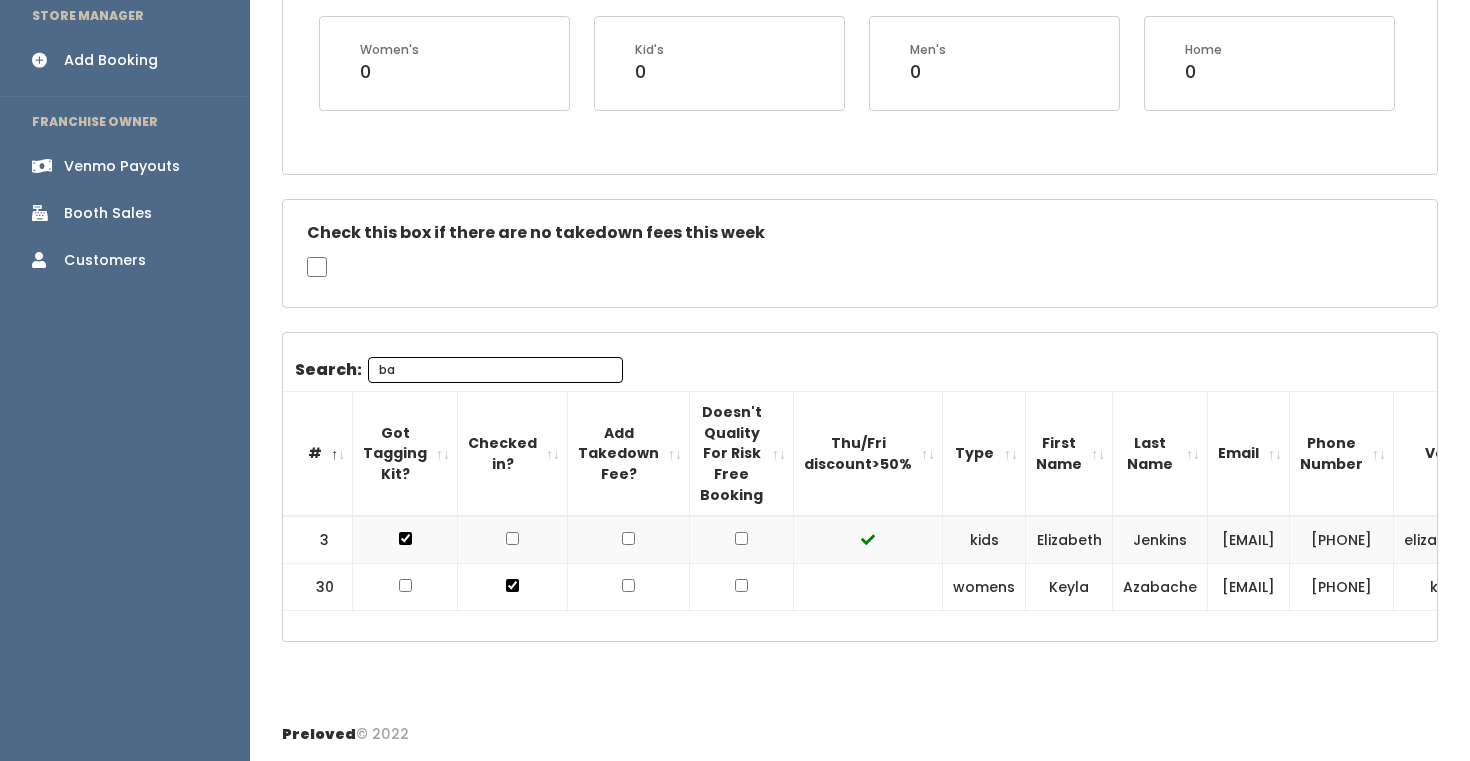type on "b" 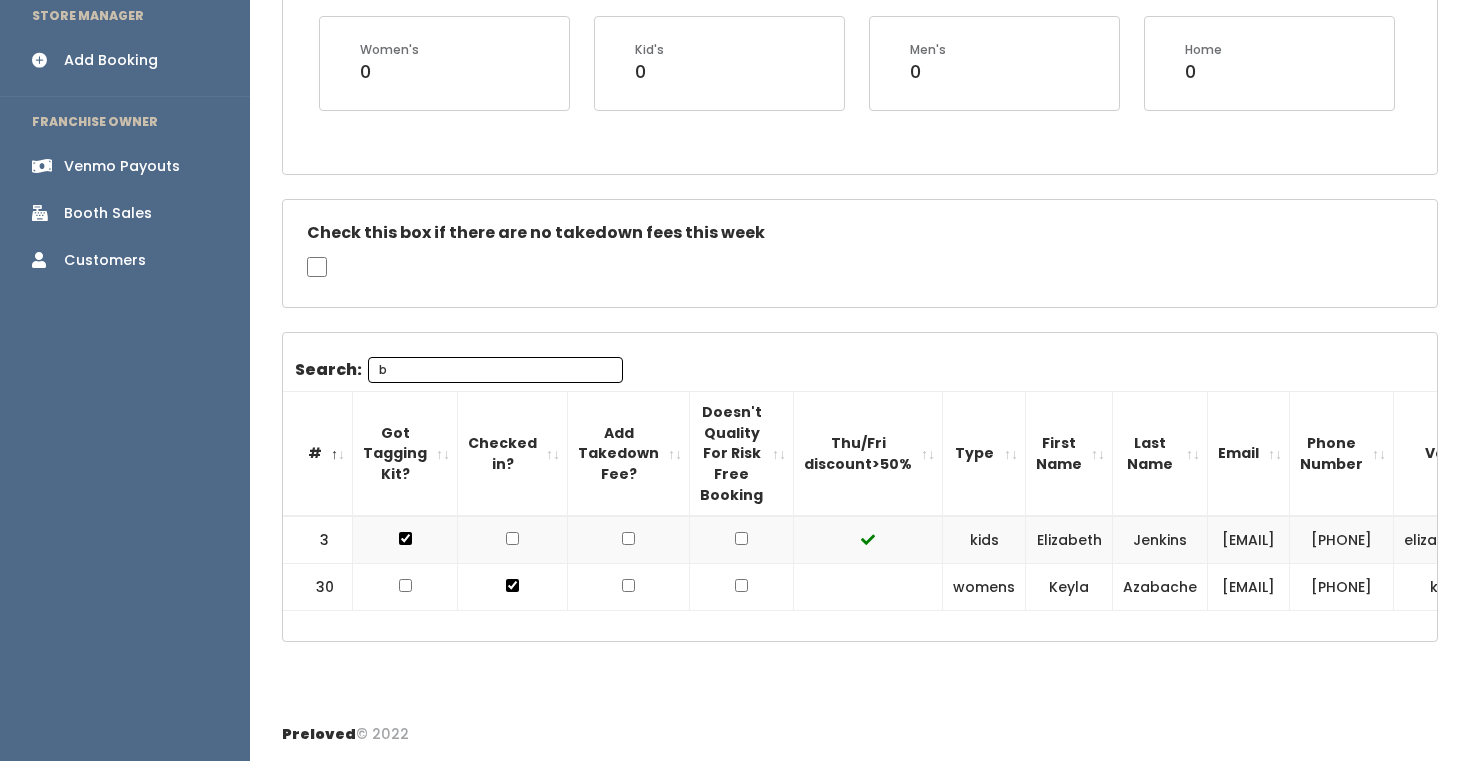 type 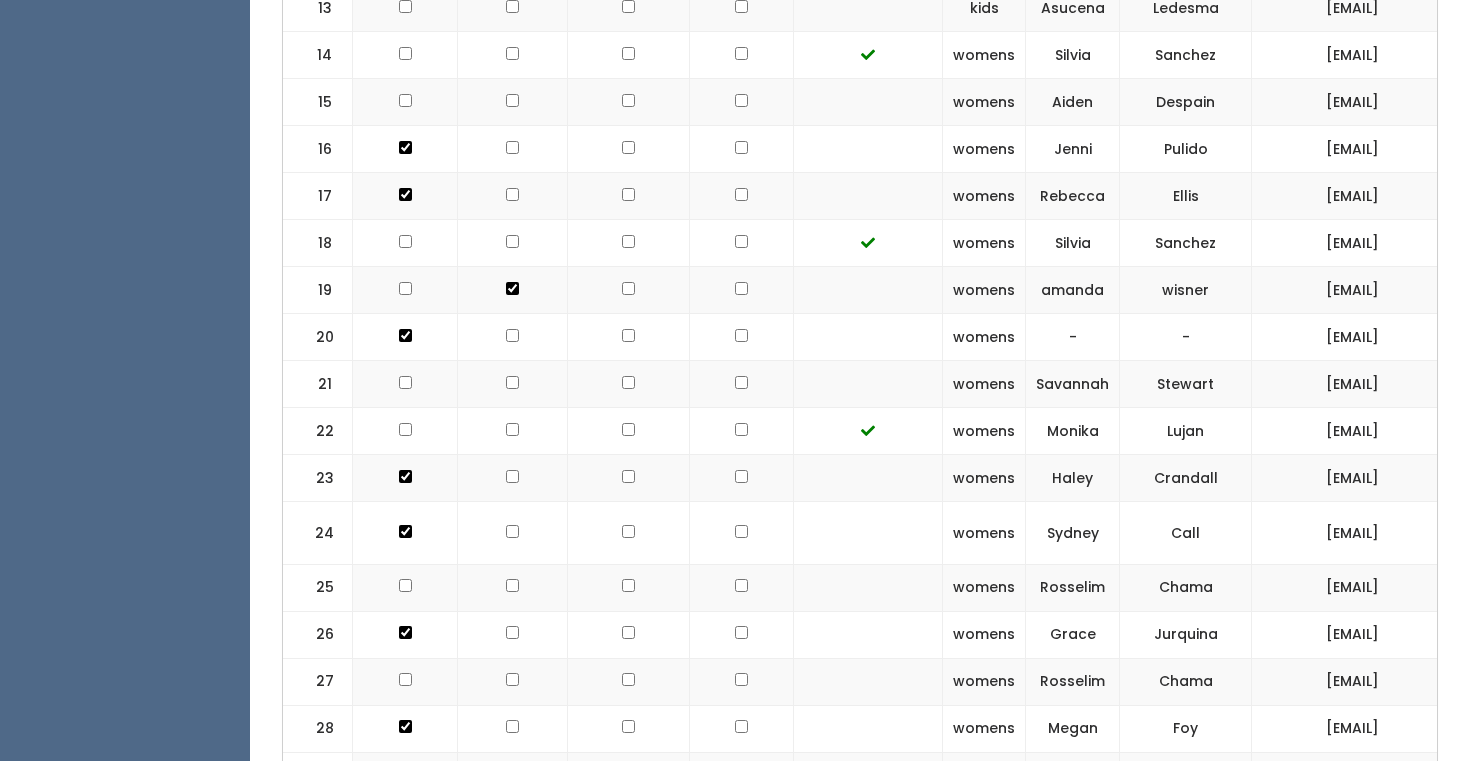 scroll, scrollTop: 1595, scrollLeft: 0, axis: vertical 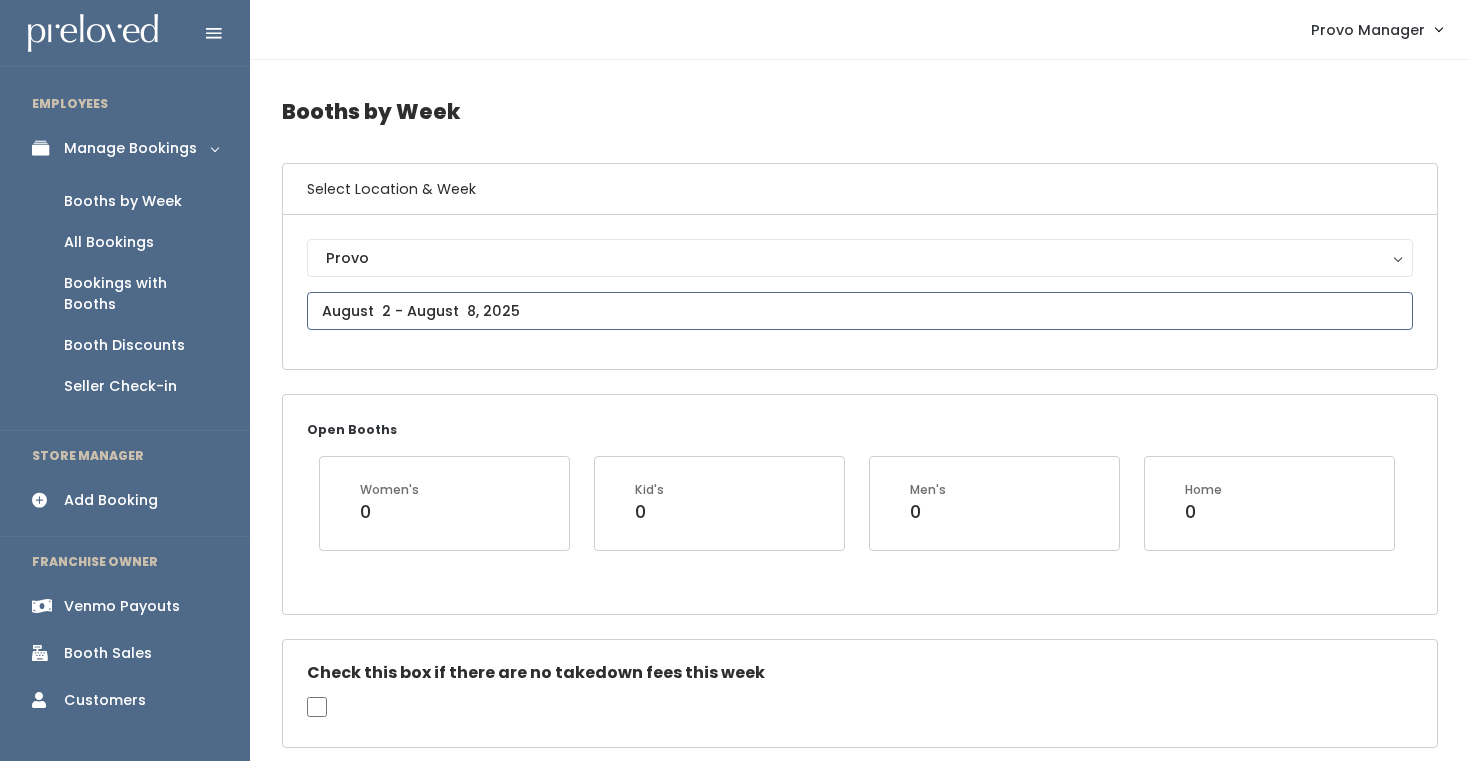 click on "EMPLOYEES
Manage Bookings
Booths by Week
All Bookings
Bookings with Booths
Booth Discounts
Seller Check-in
STORE MANAGER
Add Booking
FRANCHISE OWNER
Venmo Payouts
Booth Sales
Customers" at bounding box center (735, 2089) 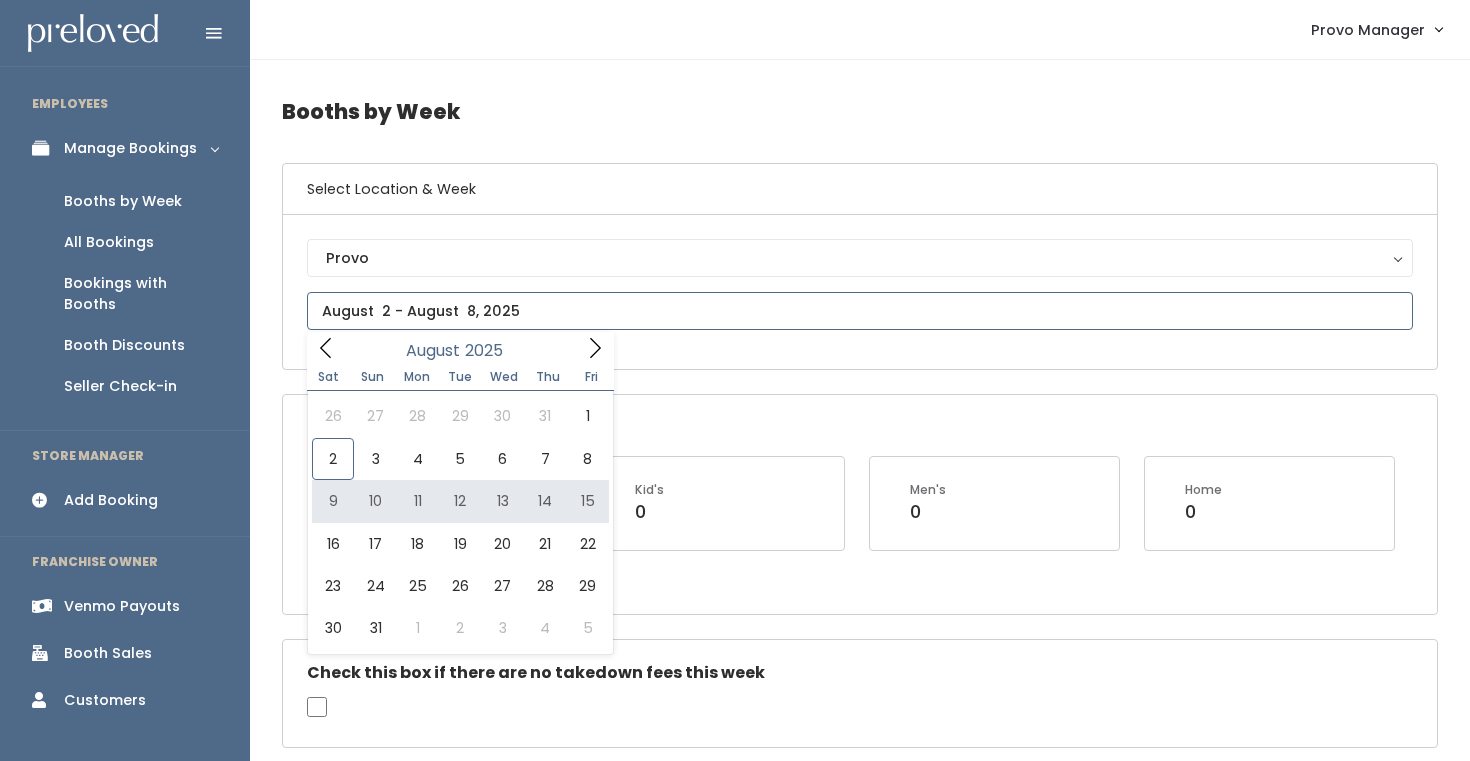 type on "August 9 to August 15" 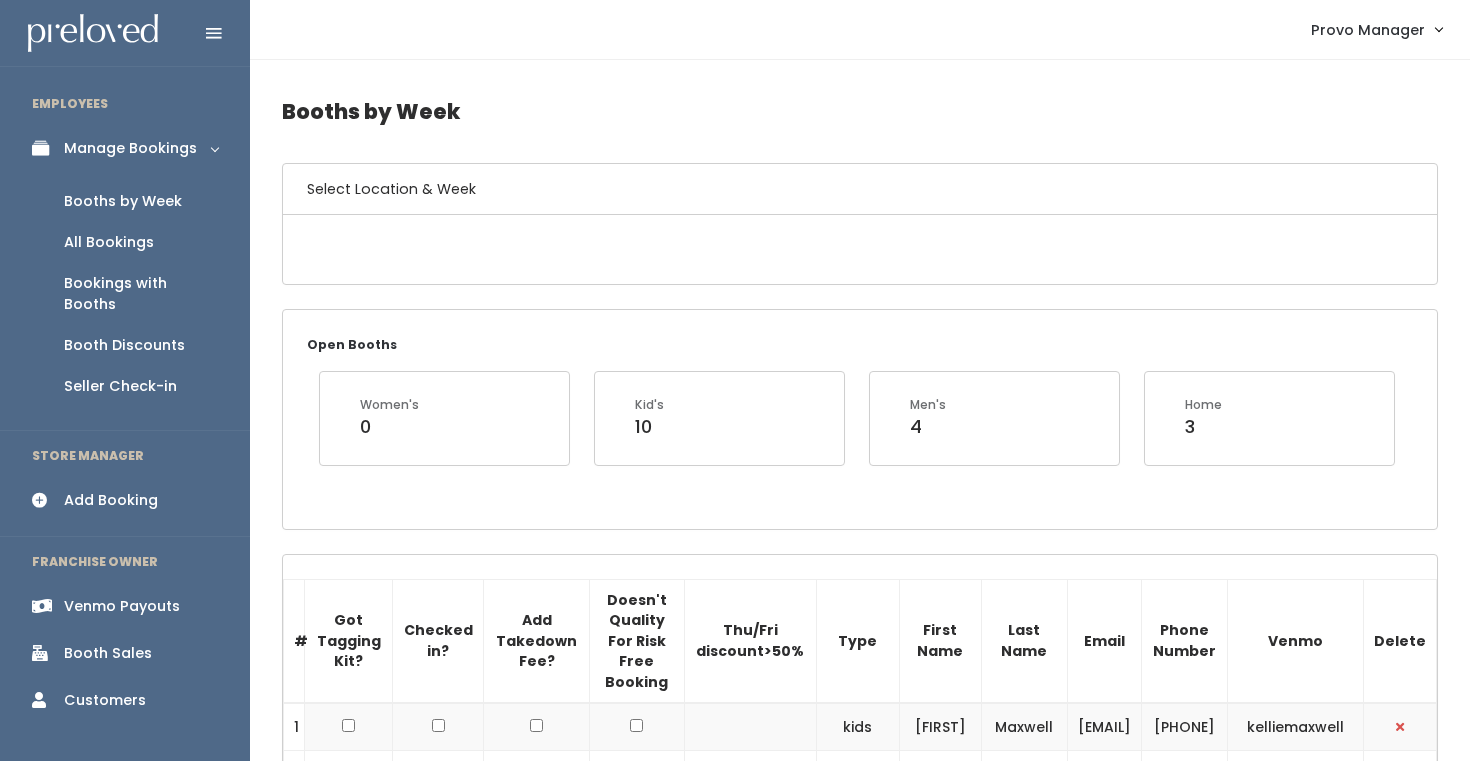 scroll, scrollTop: 0, scrollLeft: 0, axis: both 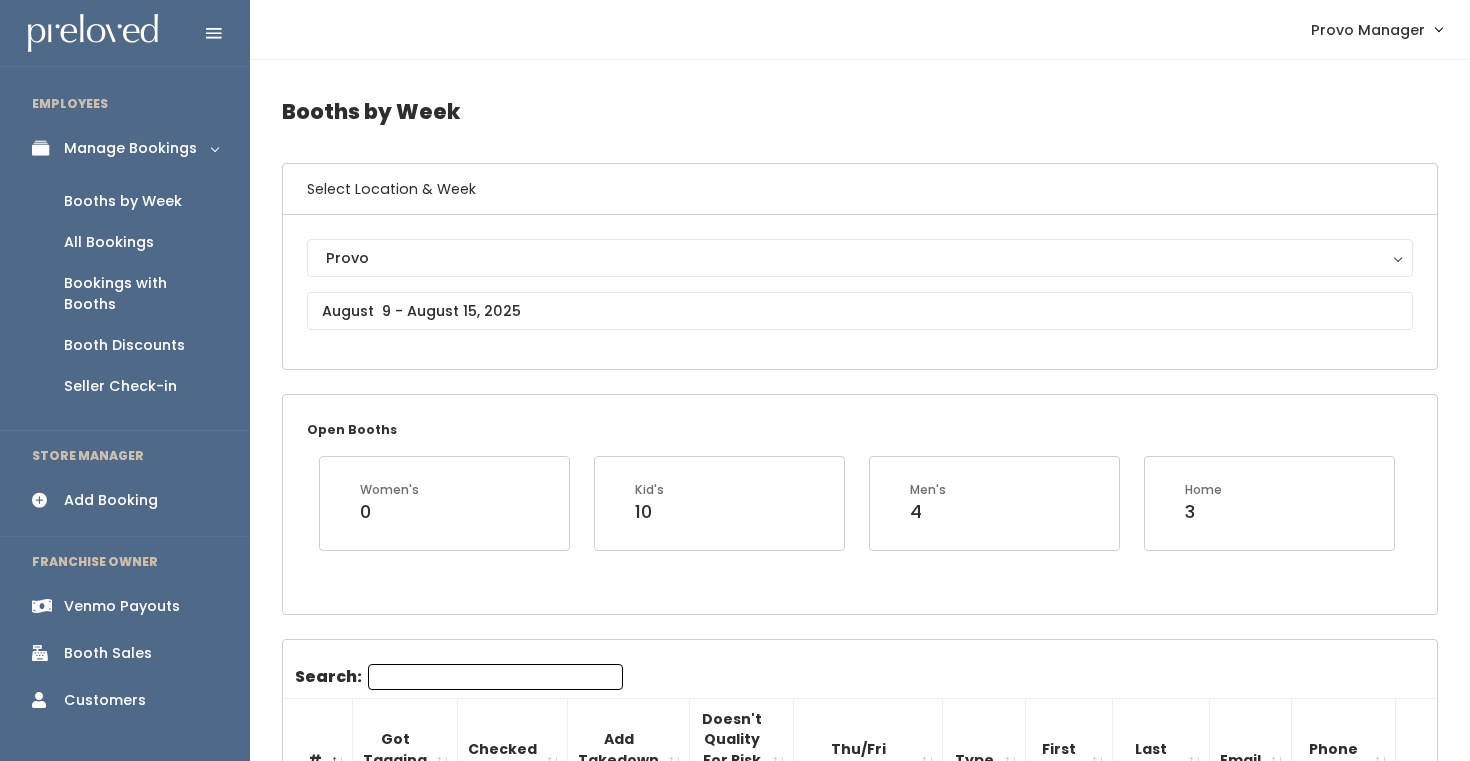 click on "Search:" at bounding box center (495, 677) 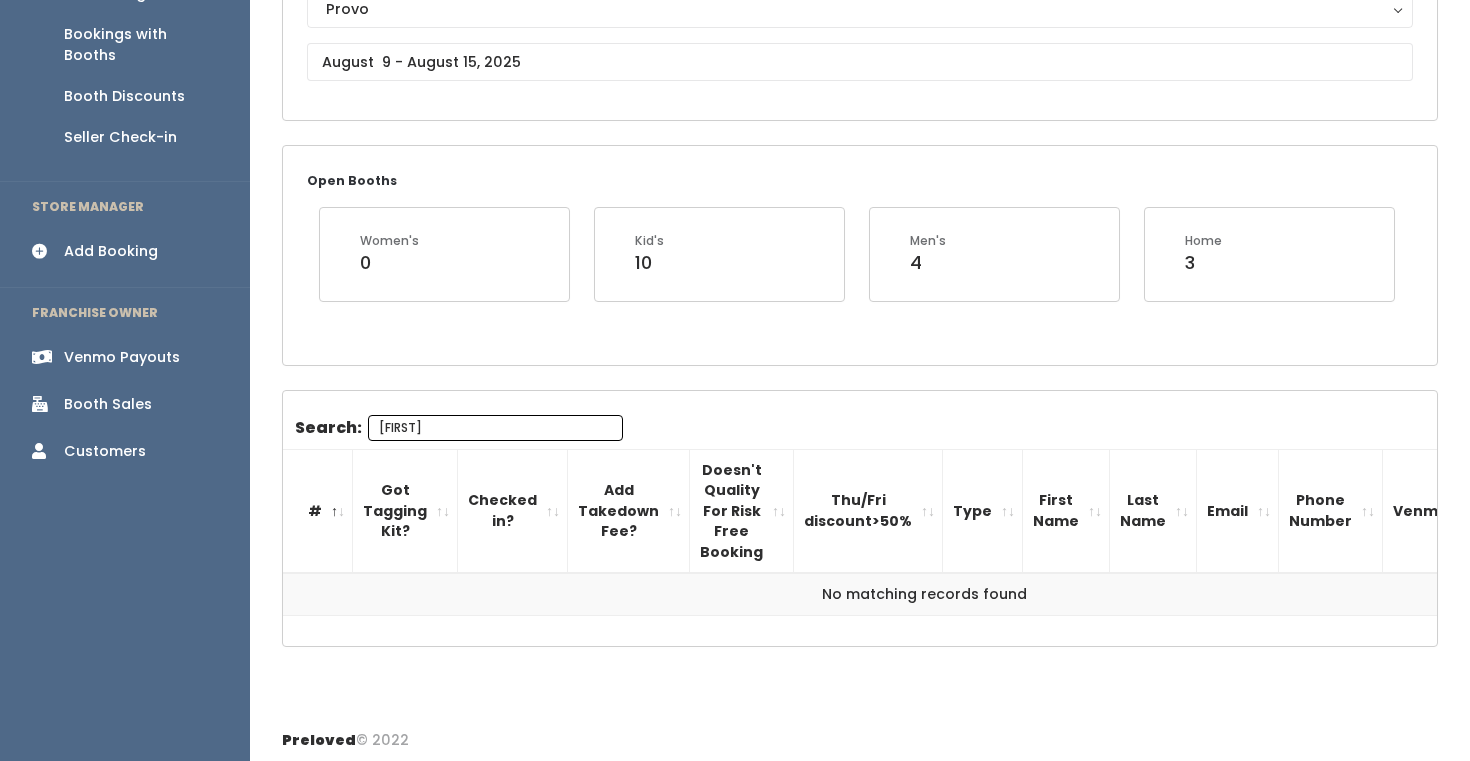 scroll, scrollTop: 254, scrollLeft: 0, axis: vertical 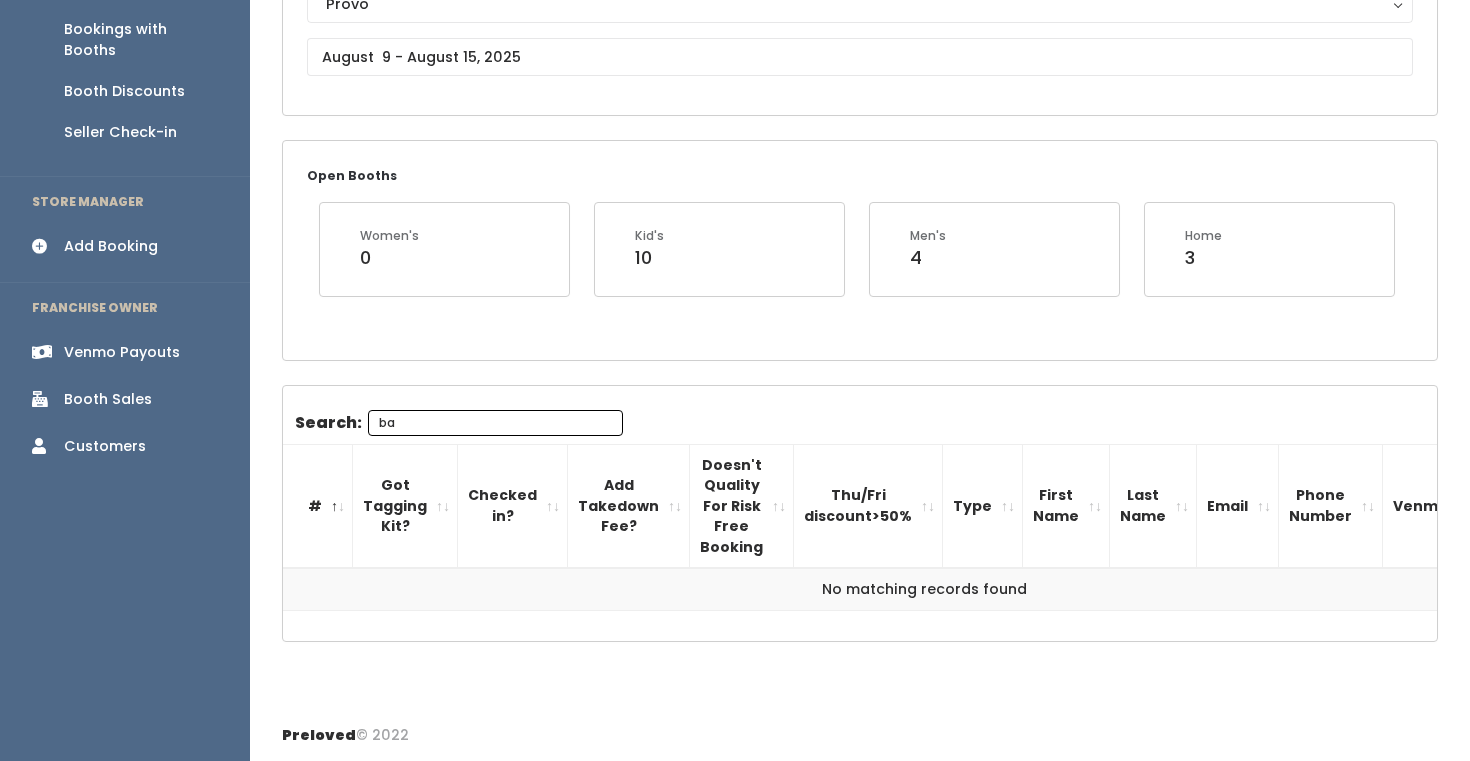 type on "b" 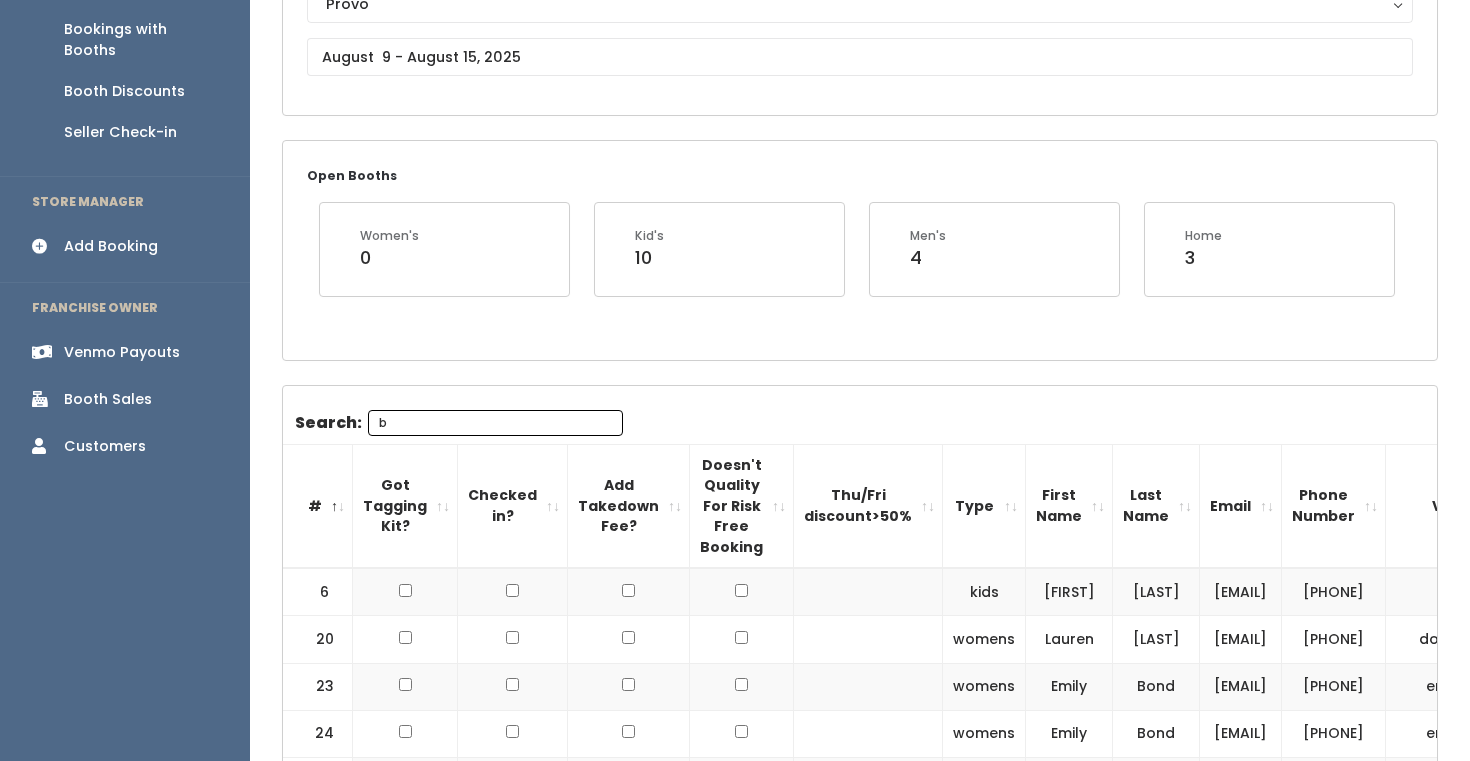 type 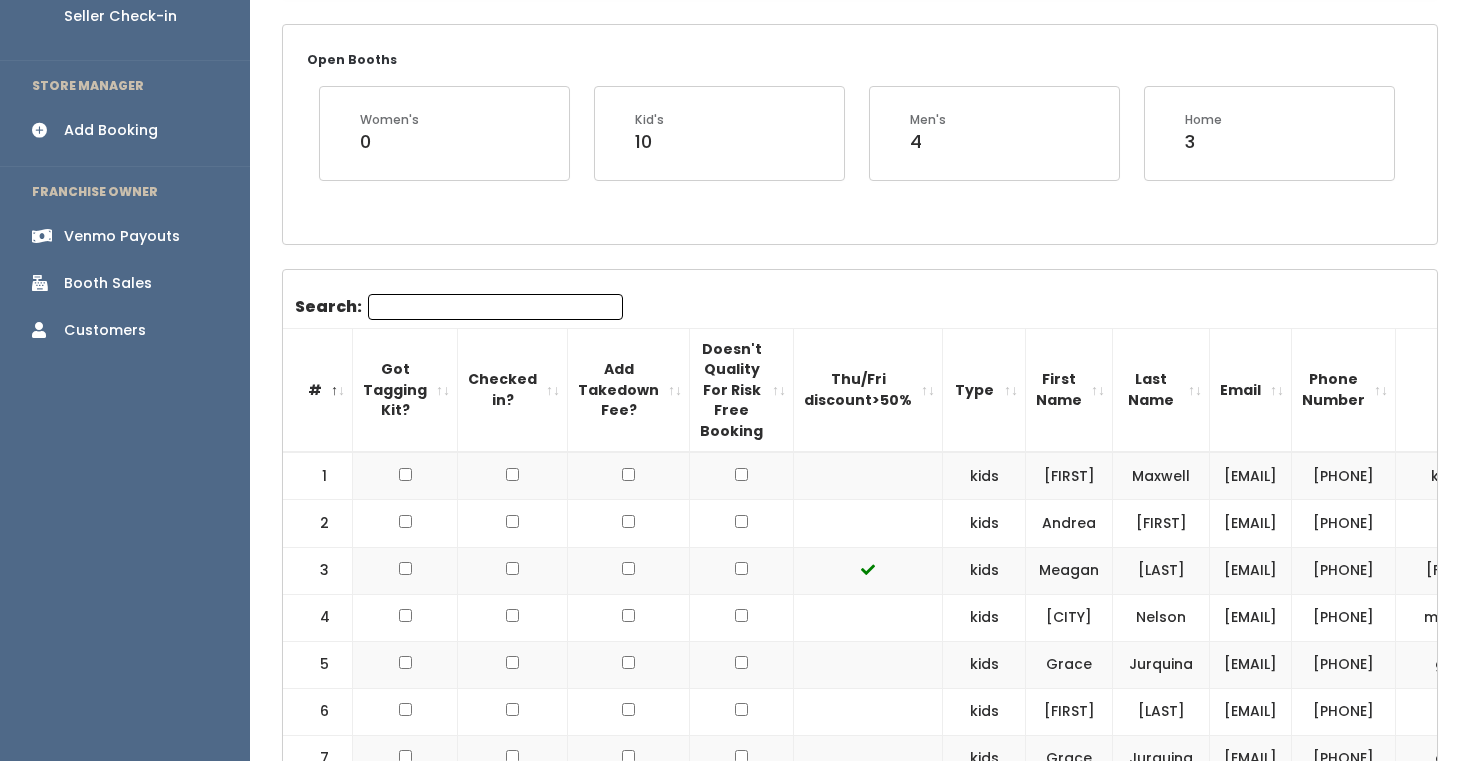 scroll, scrollTop: 0, scrollLeft: 0, axis: both 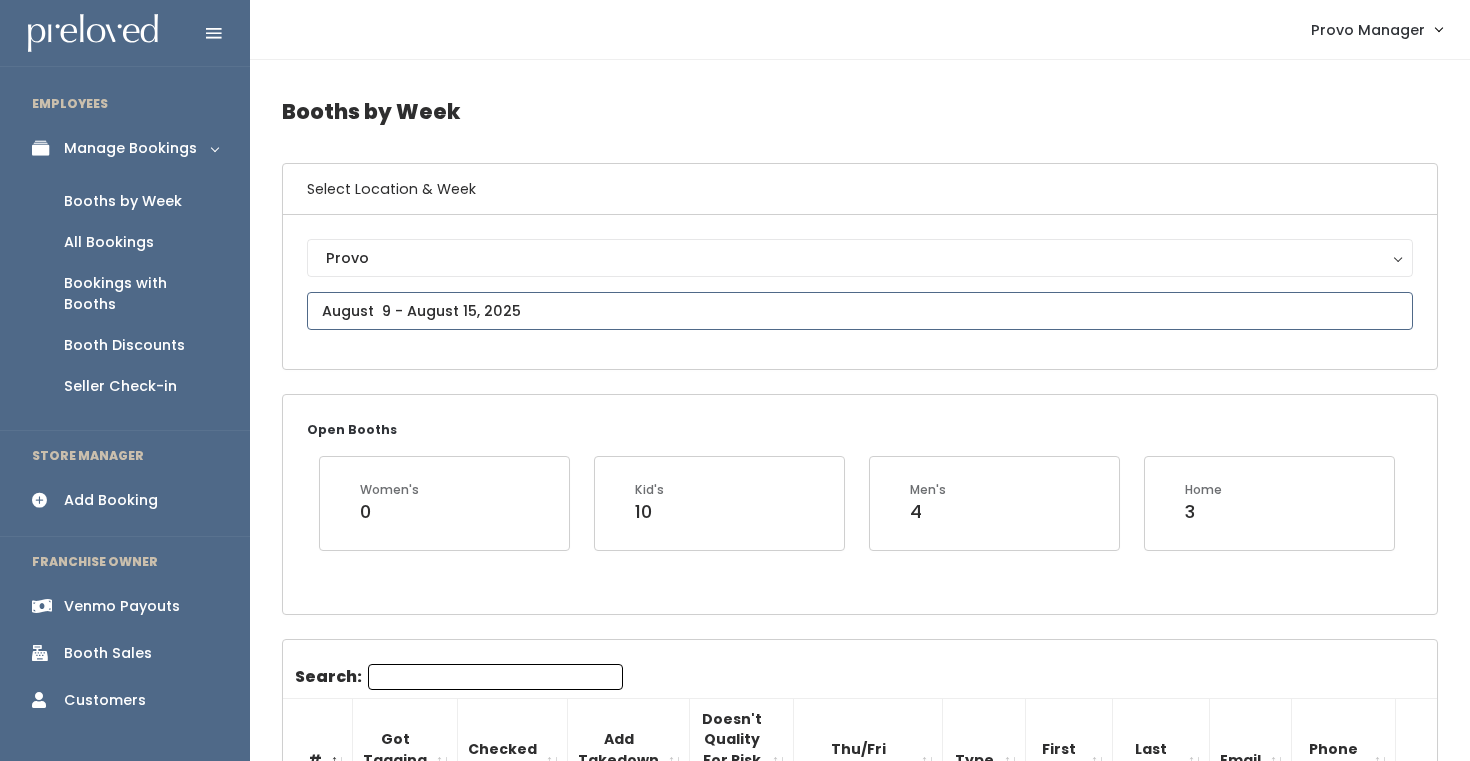 click at bounding box center (860, 311) 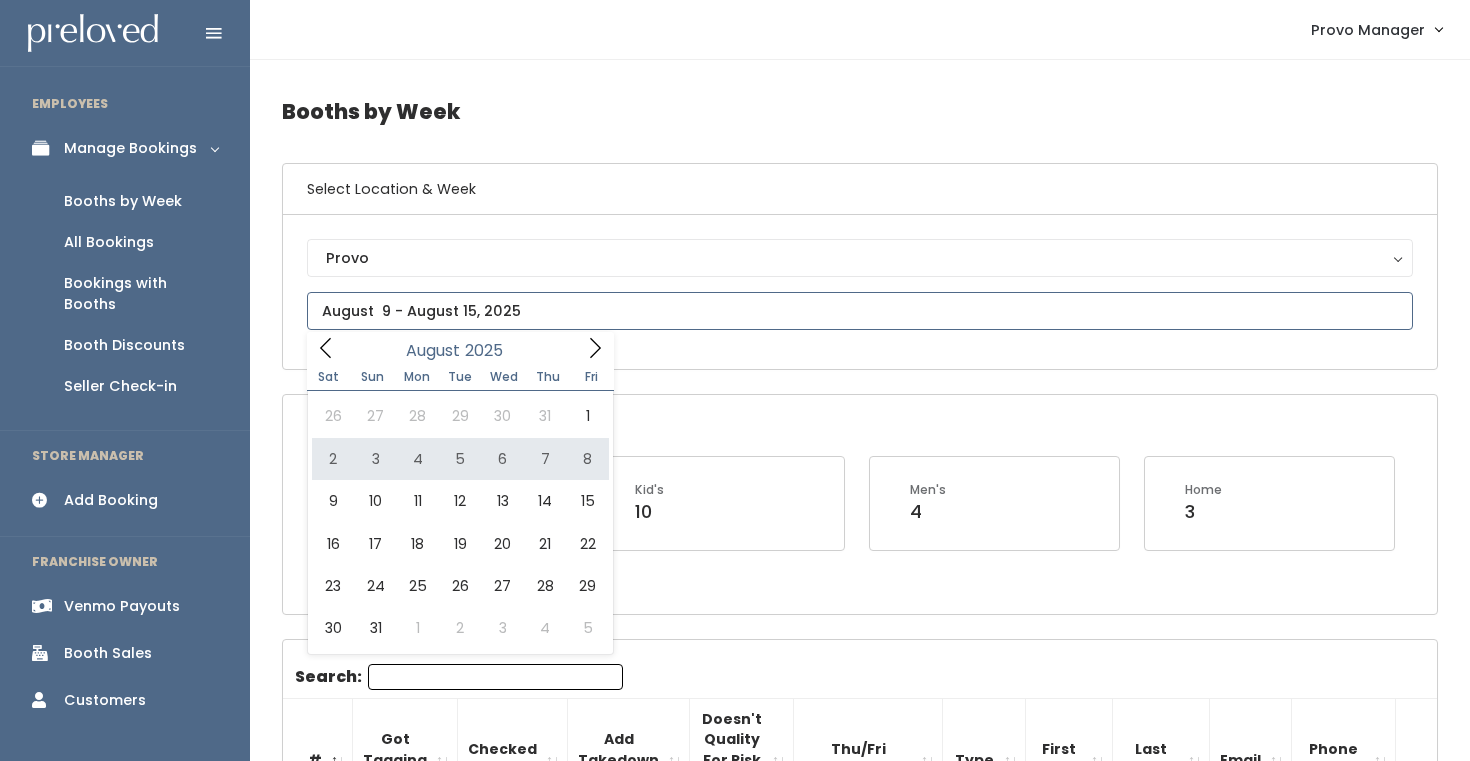 type on "August 2 to August 8" 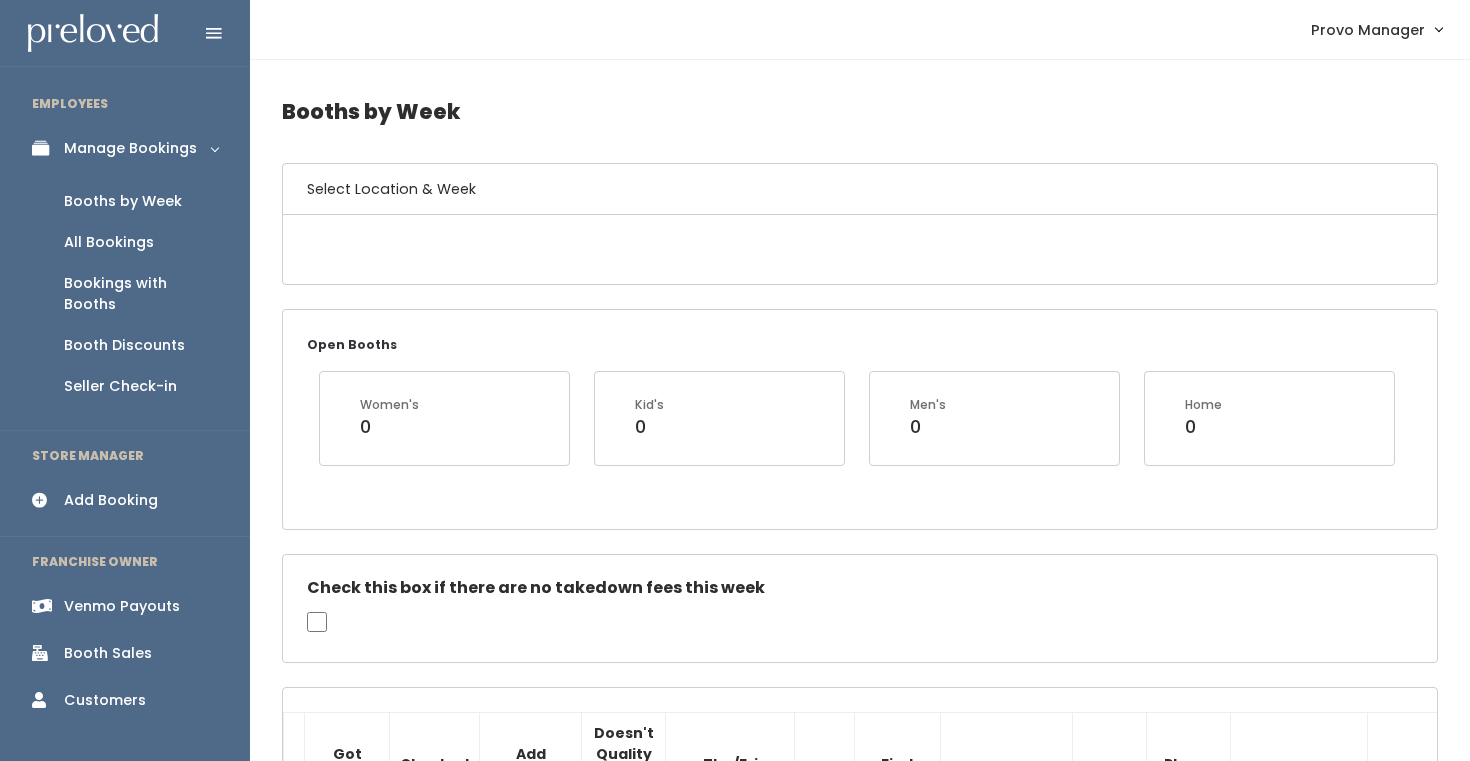 scroll, scrollTop: 0, scrollLeft: 0, axis: both 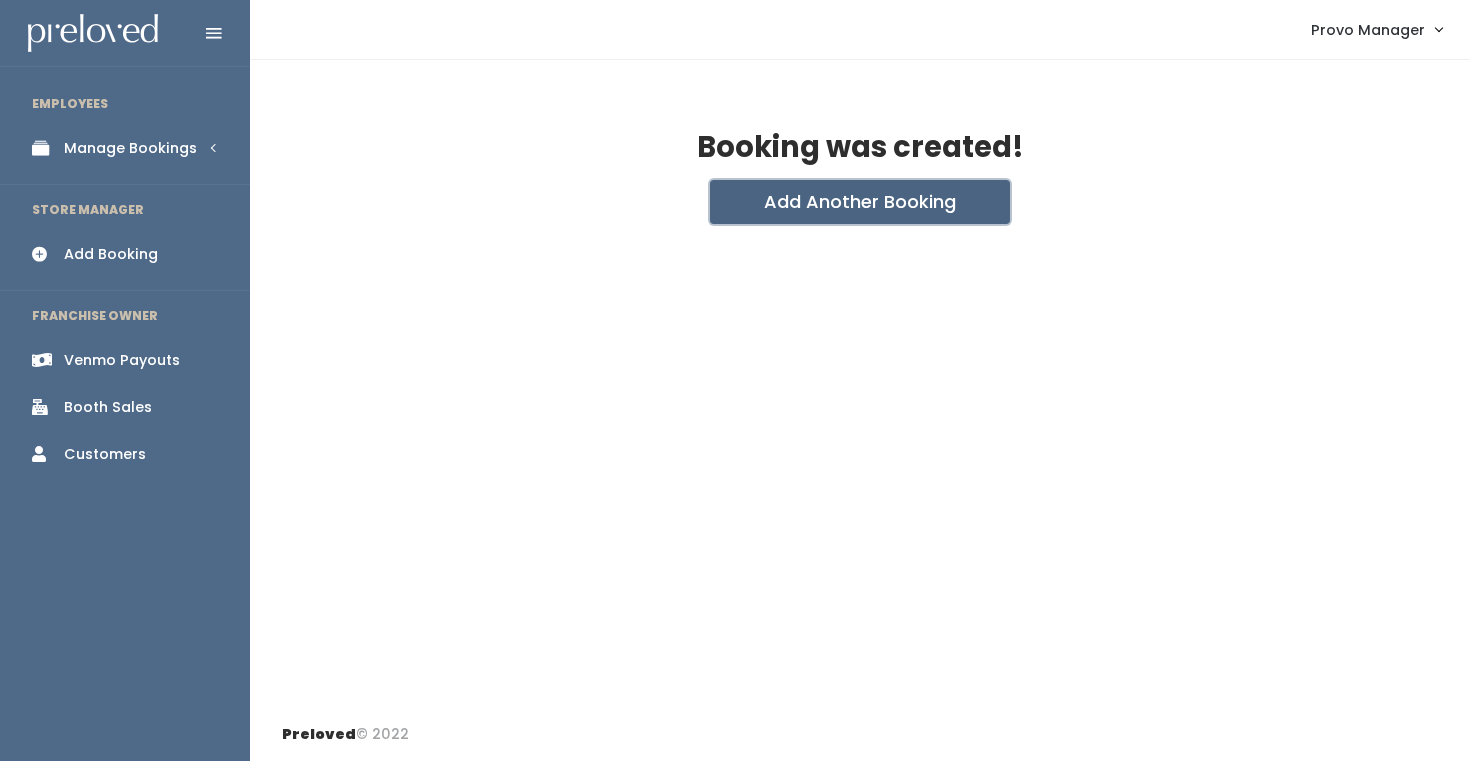 click on "Add Another Booking" at bounding box center (860, 202) 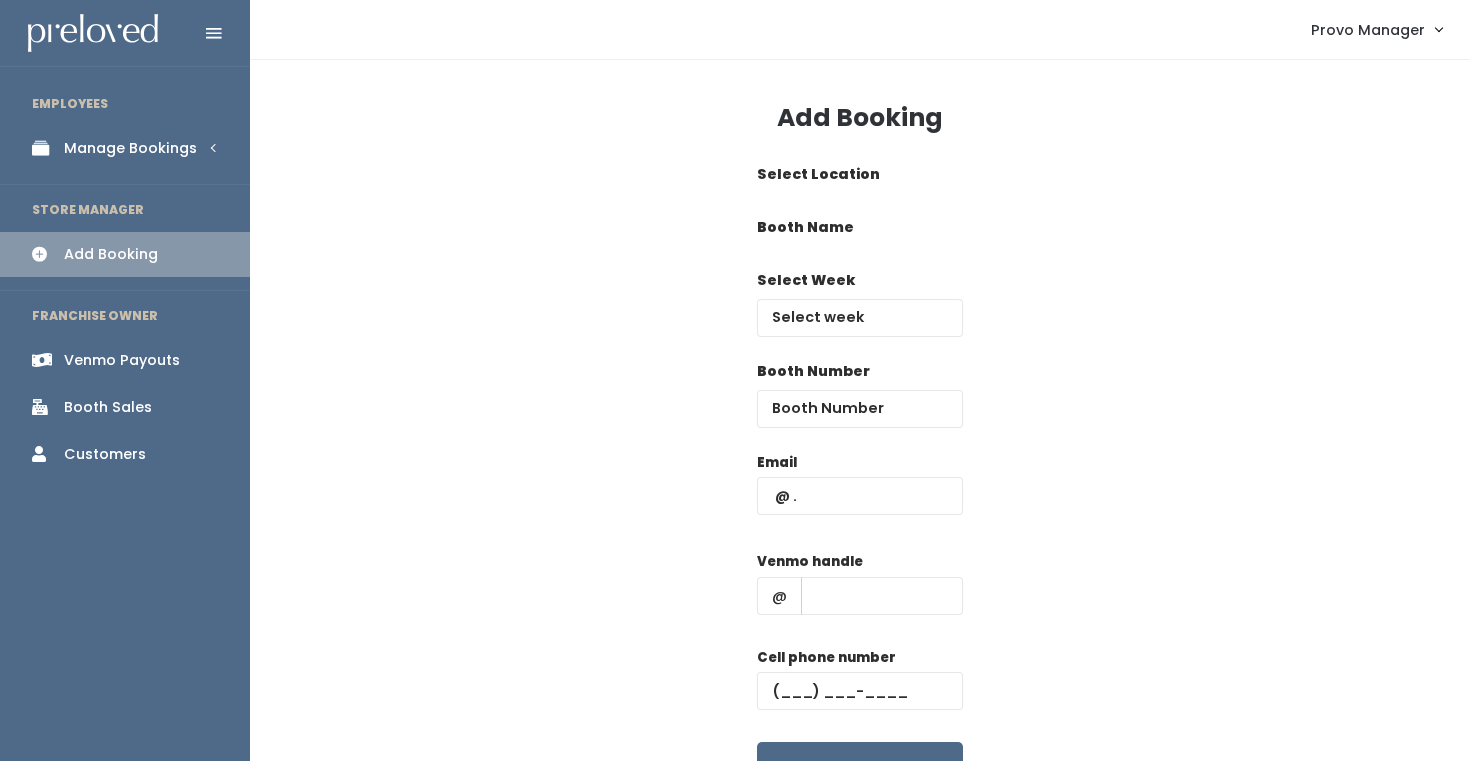 scroll, scrollTop: 0, scrollLeft: 0, axis: both 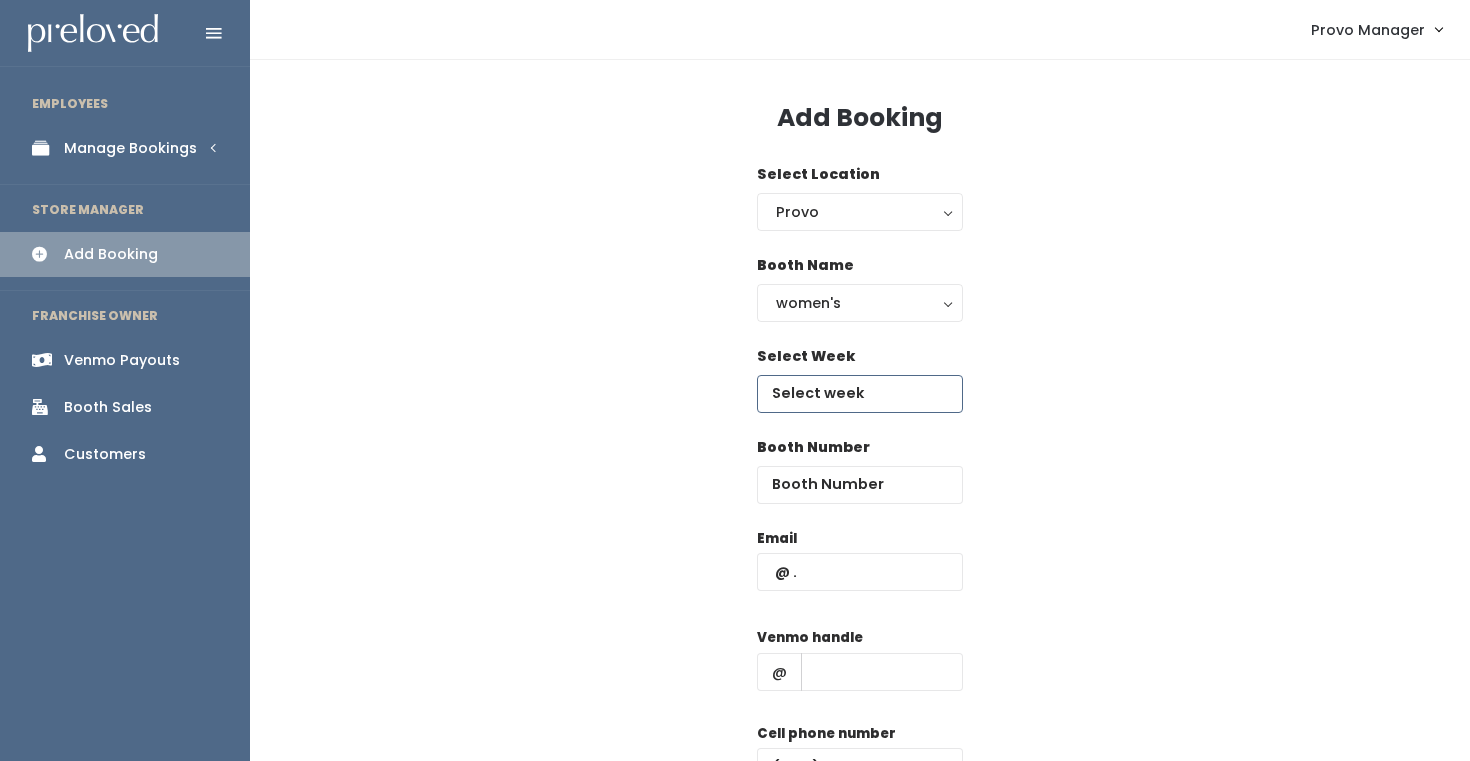click at bounding box center (860, 394) 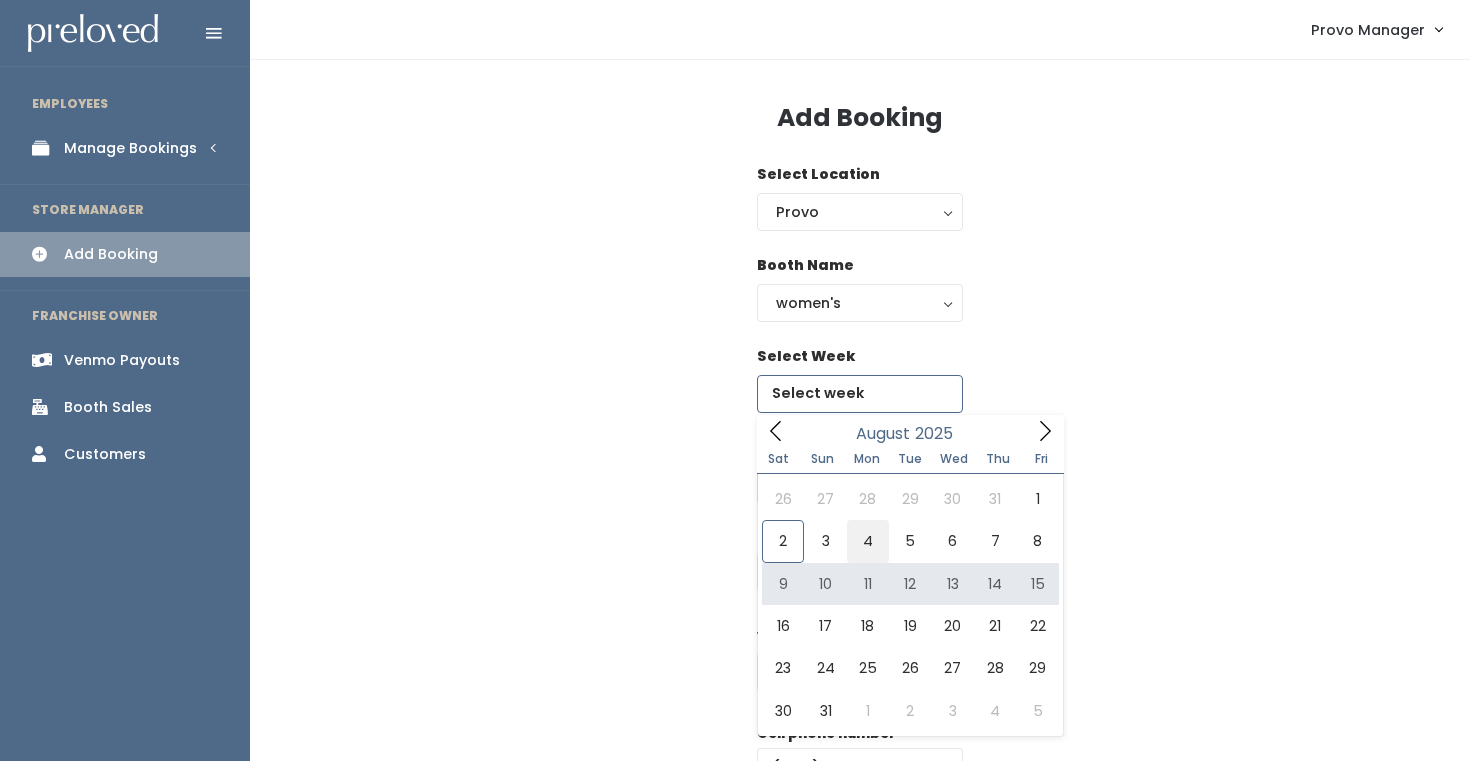 type on "[DATE] to [DATE]" 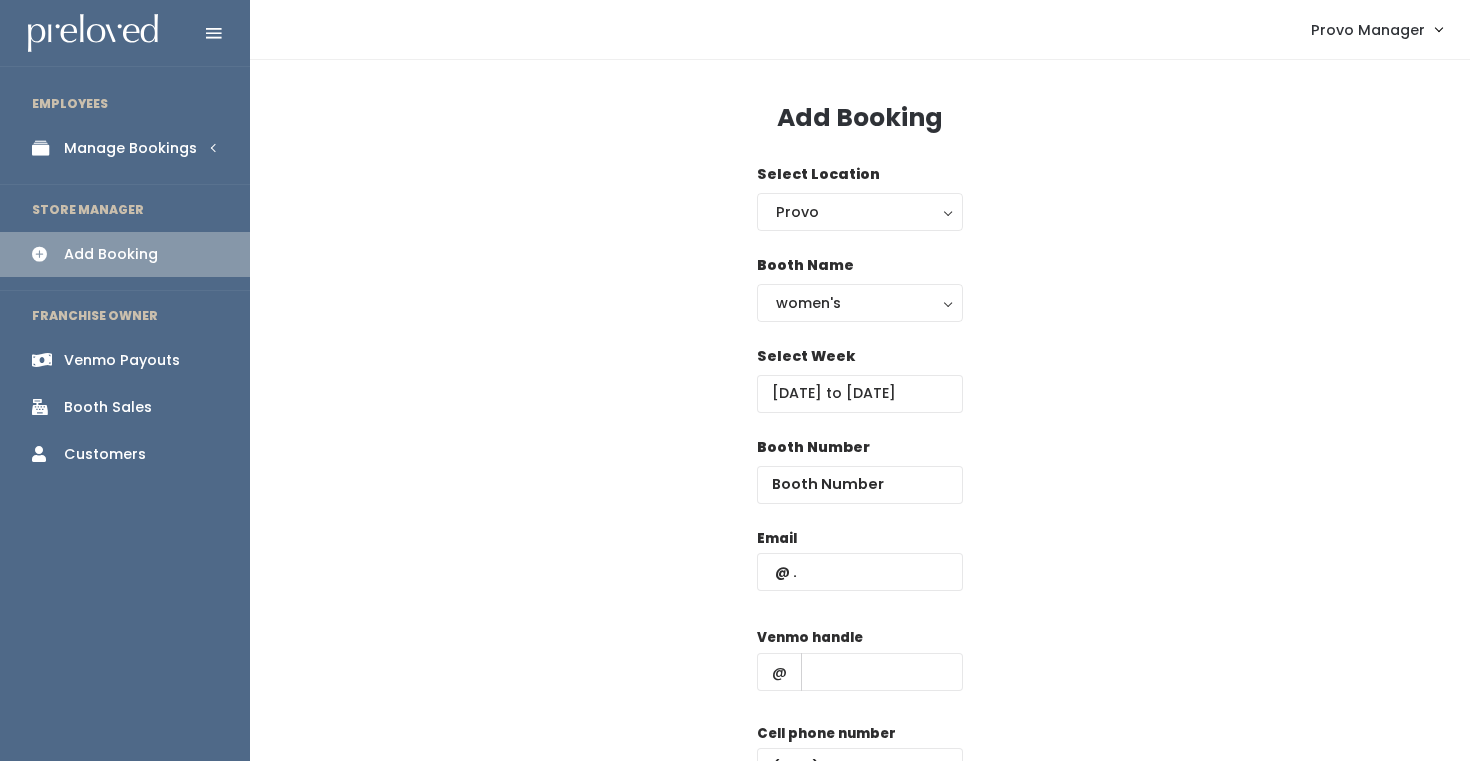 click on "Booth Number" at bounding box center [860, 470] 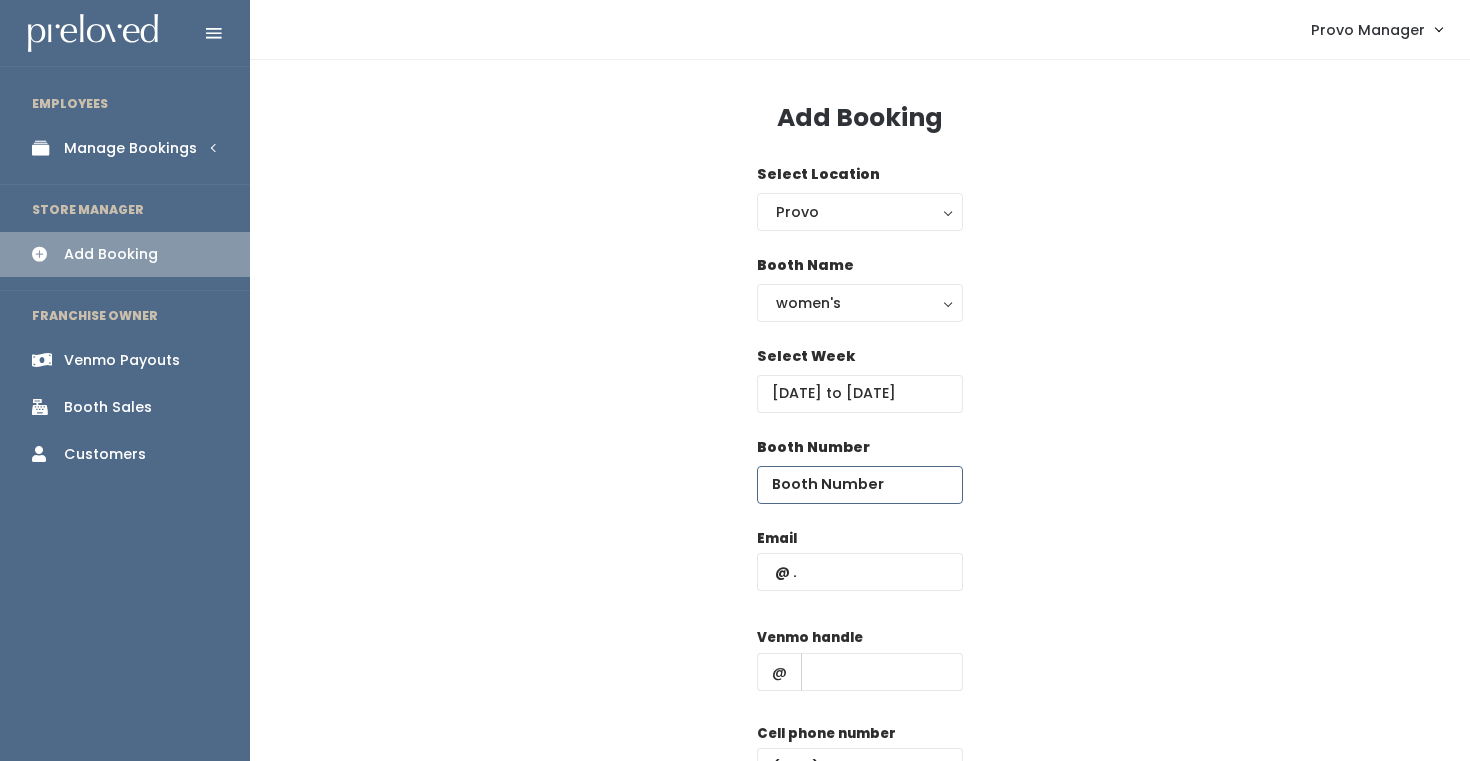 click at bounding box center (860, 485) 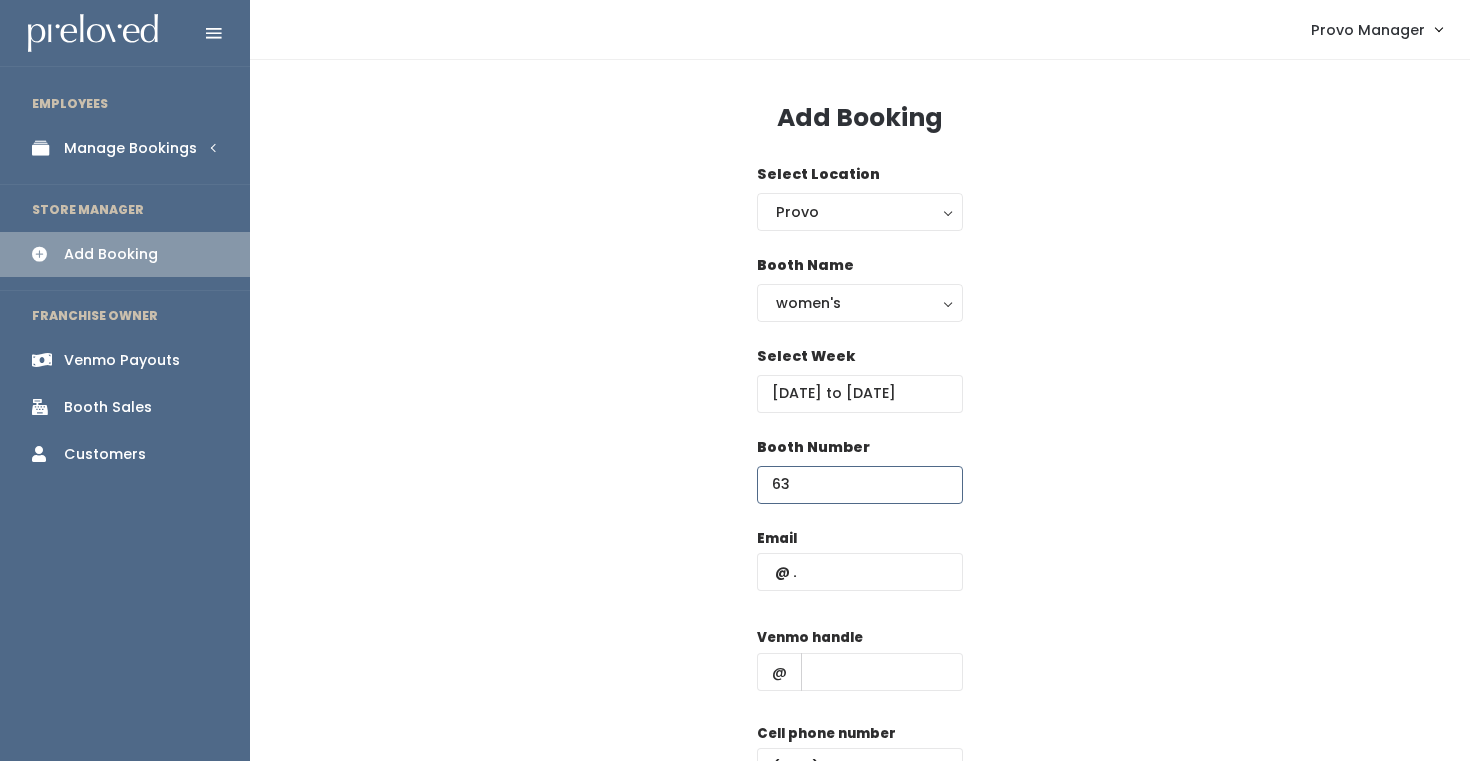 type on "63" 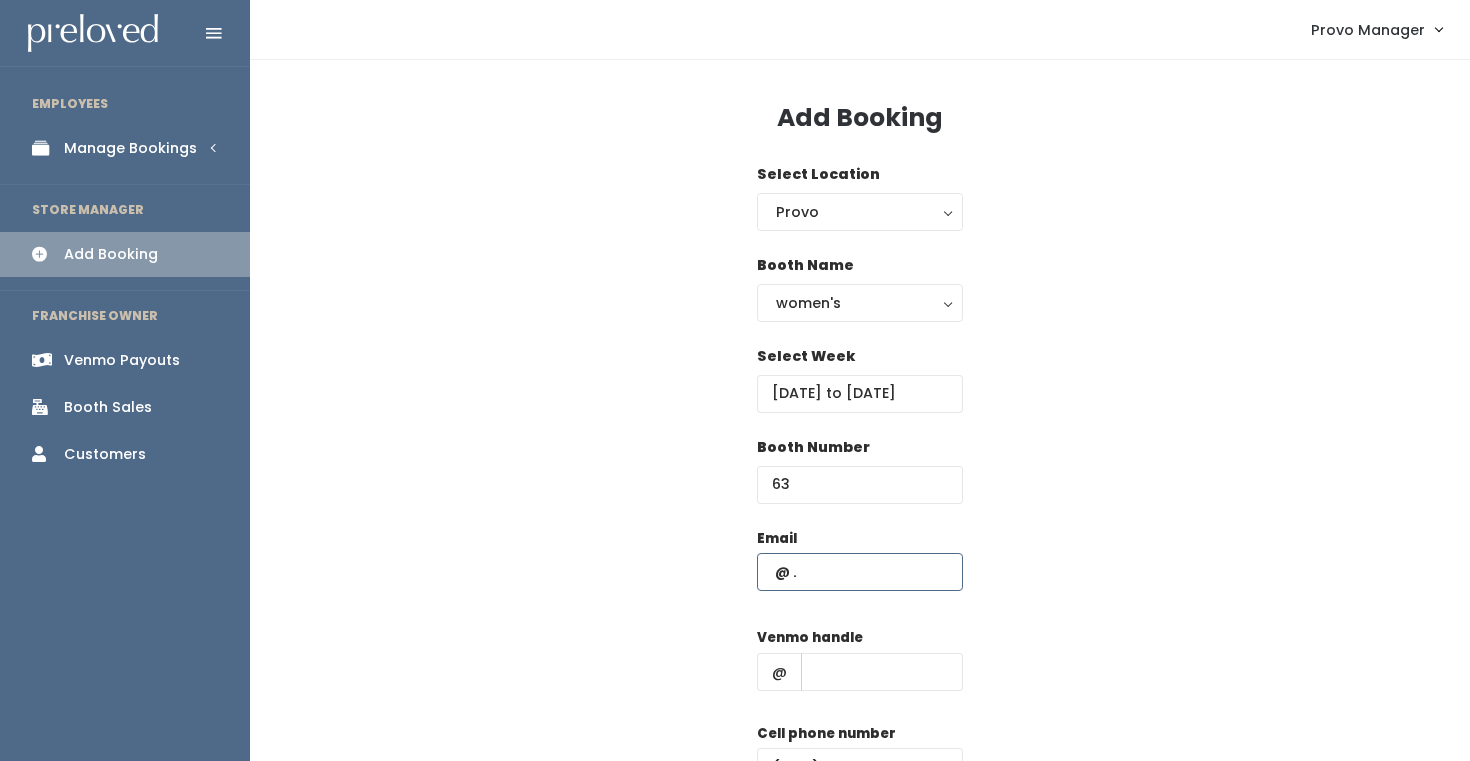 click at bounding box center [860, 572] 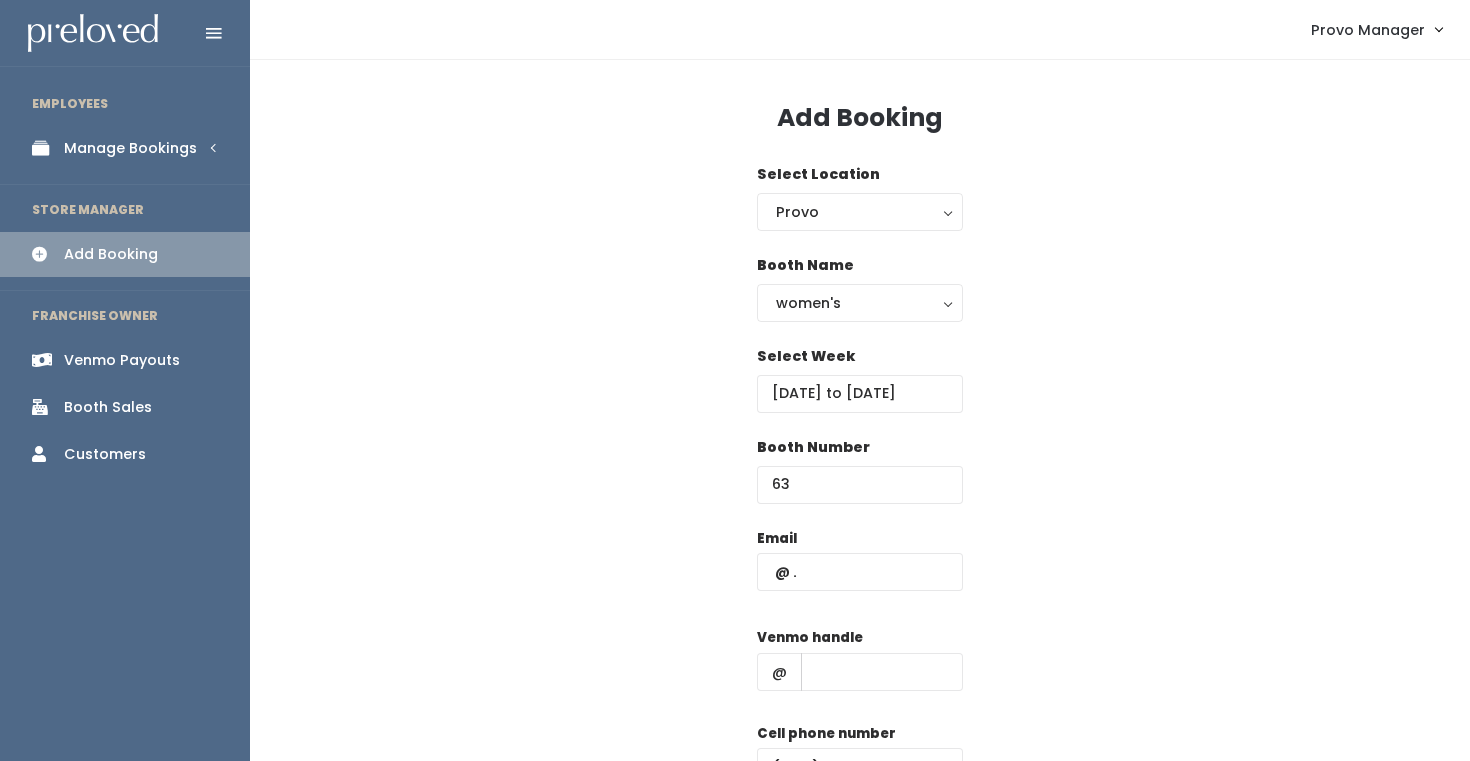 click on "Email
Venmo handle
@
Cell phone number
Create" at bounding box center (860, 704) 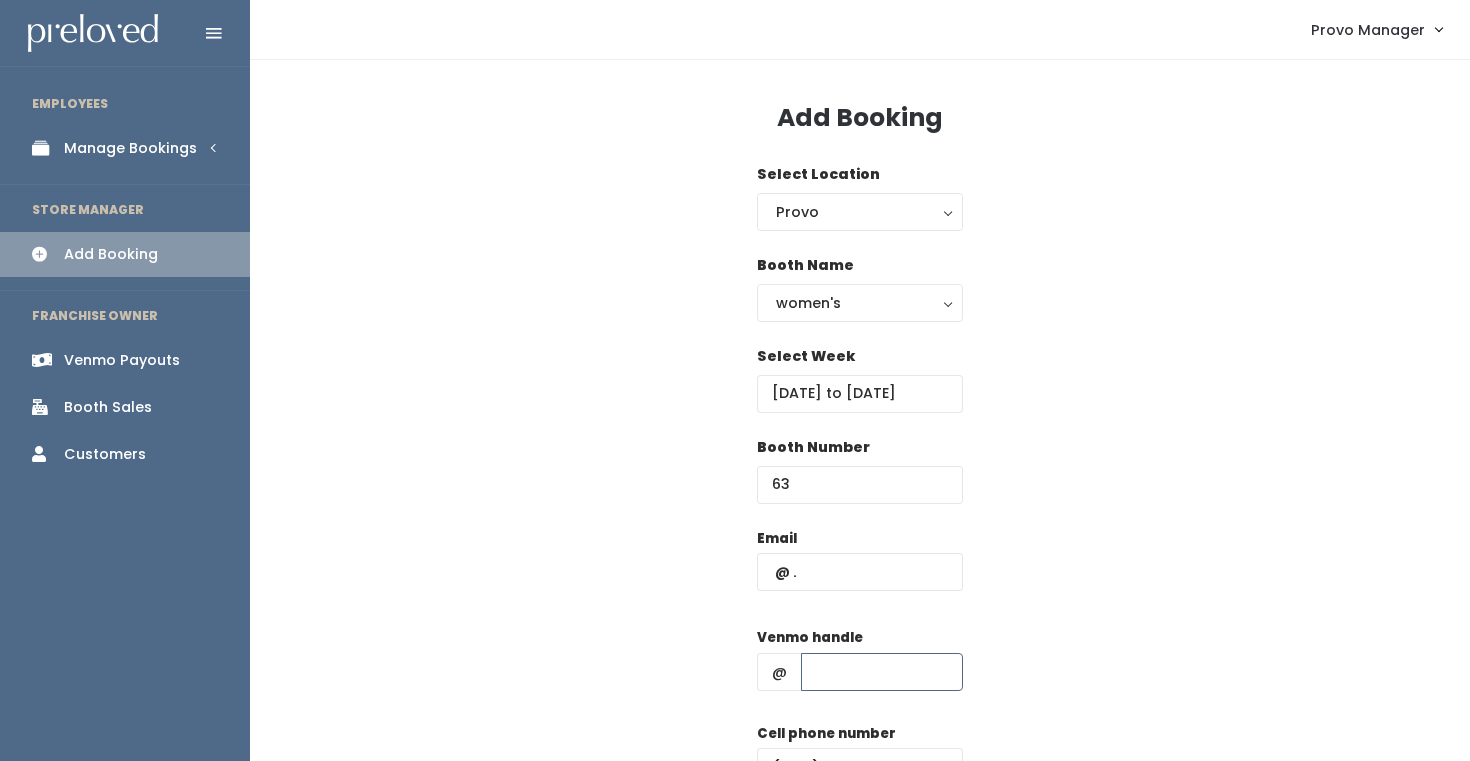 click at bounding box center (882, 672) 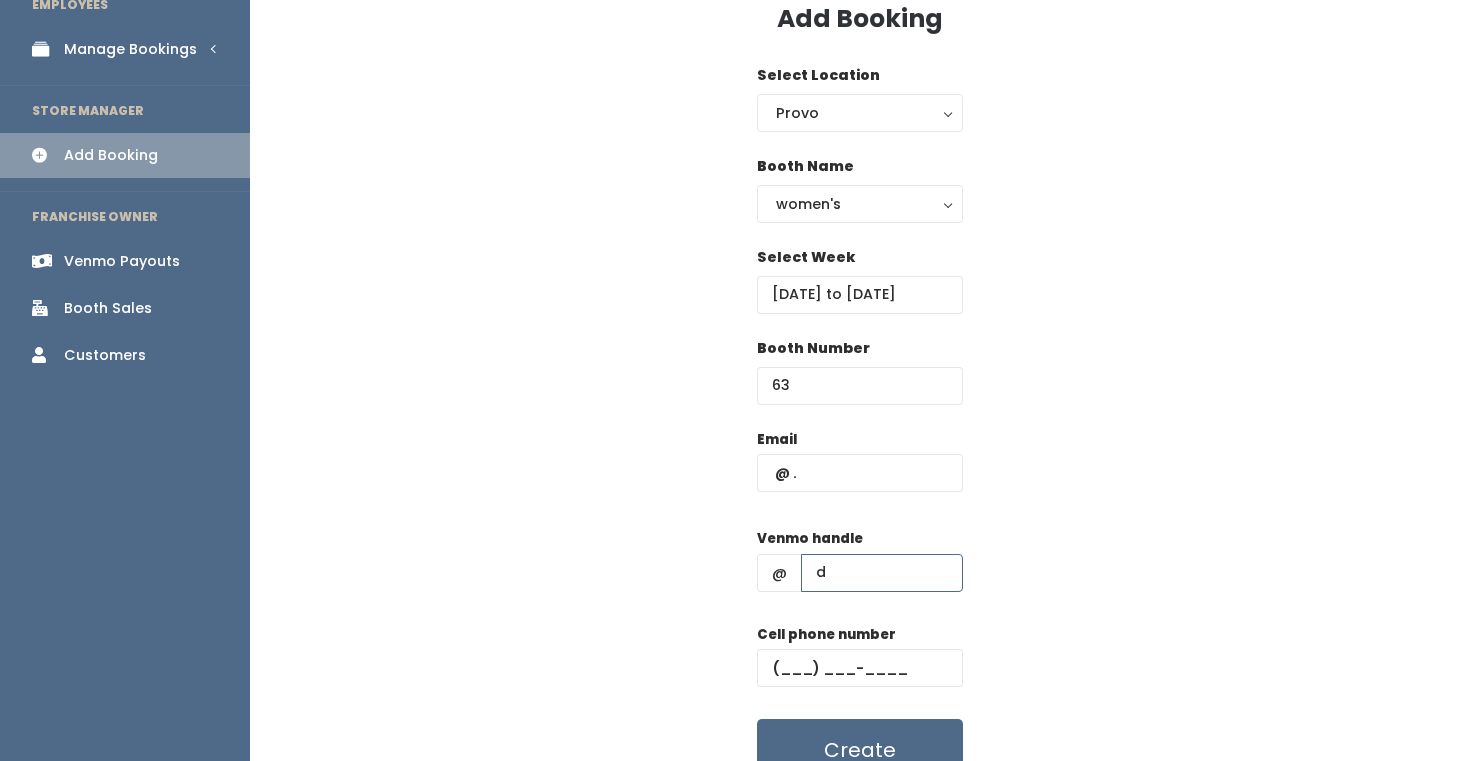scroll, scrollTop: 100, scrollLeft: 0, axis: vertical 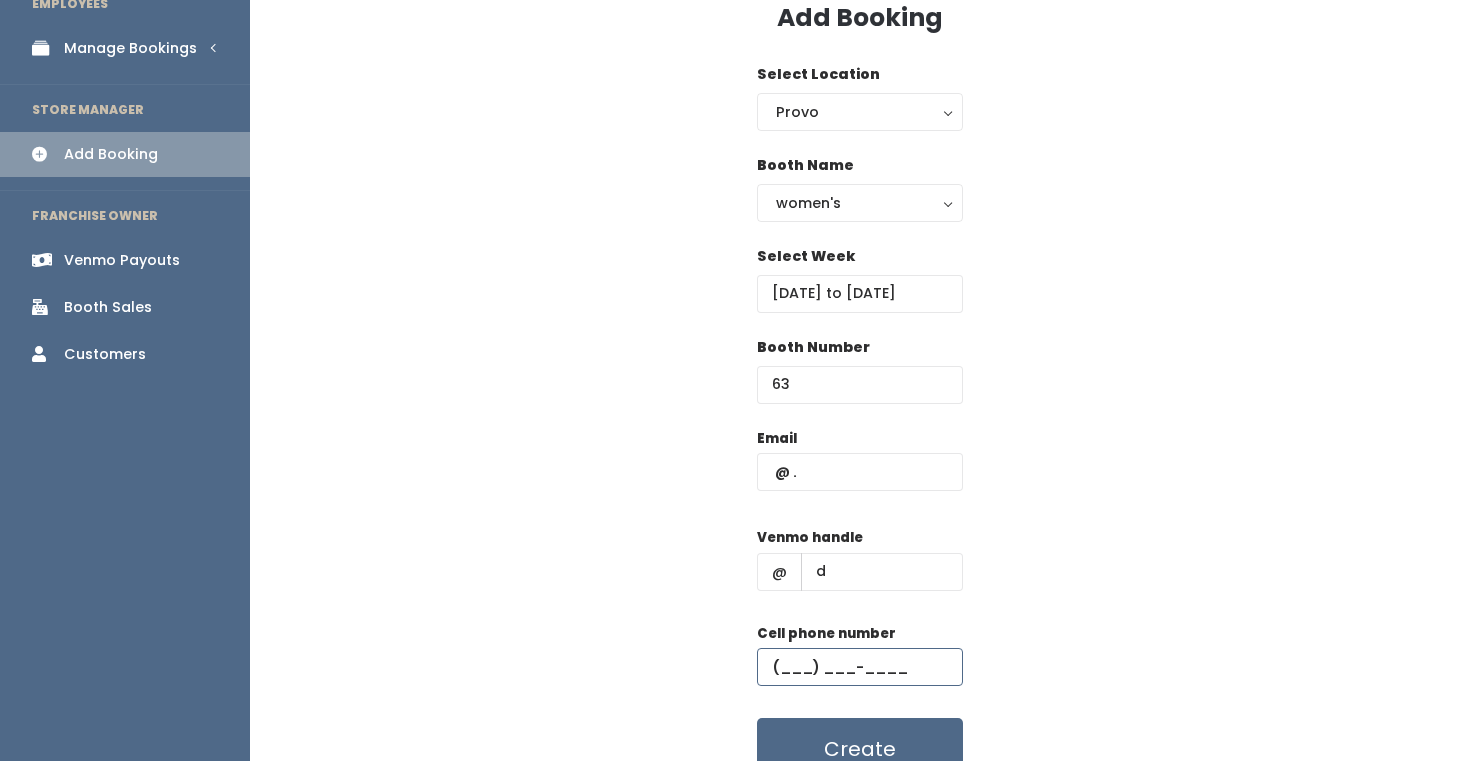 click at bounding box center (860, 667) 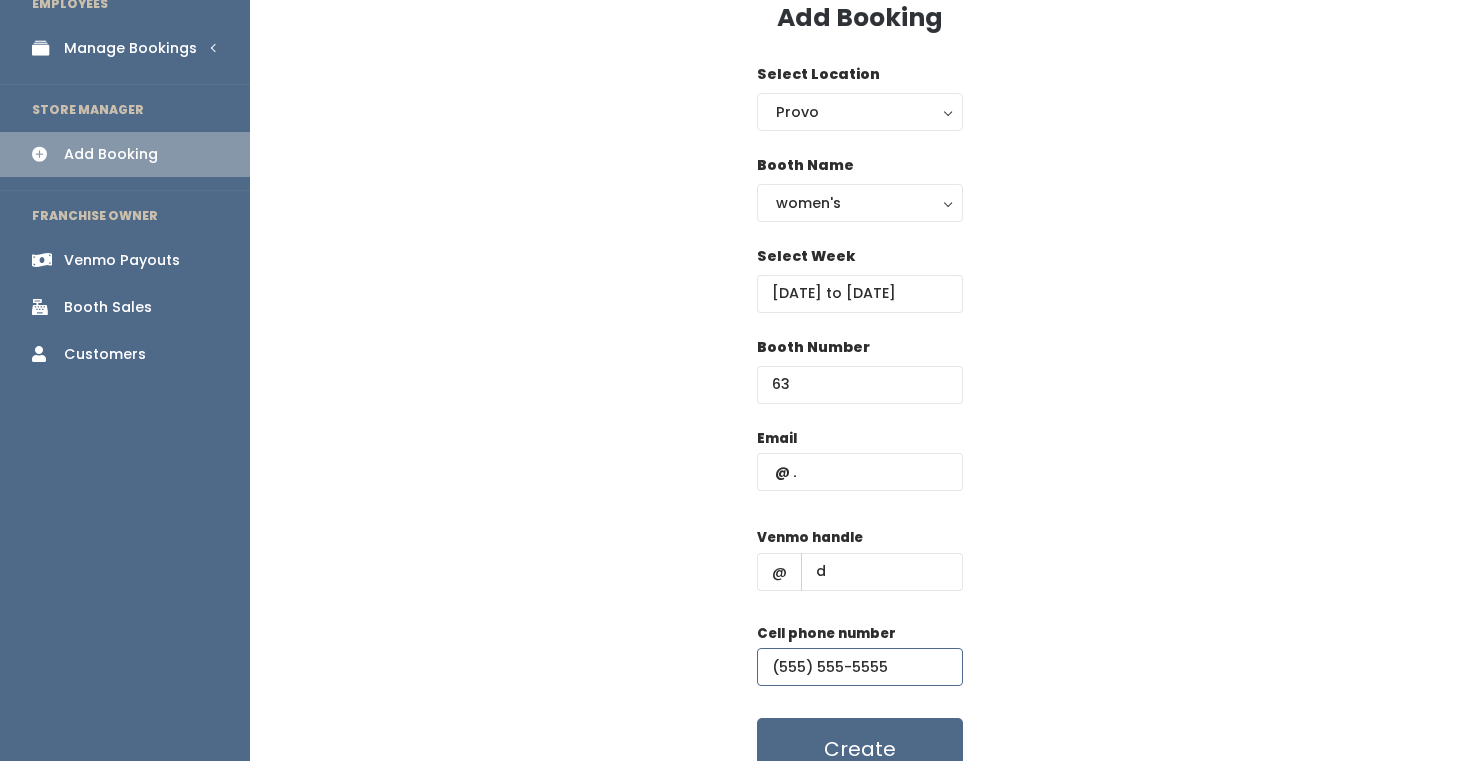 scroll, scrollTop: 116, scrollLeft: 0, axis: vertical 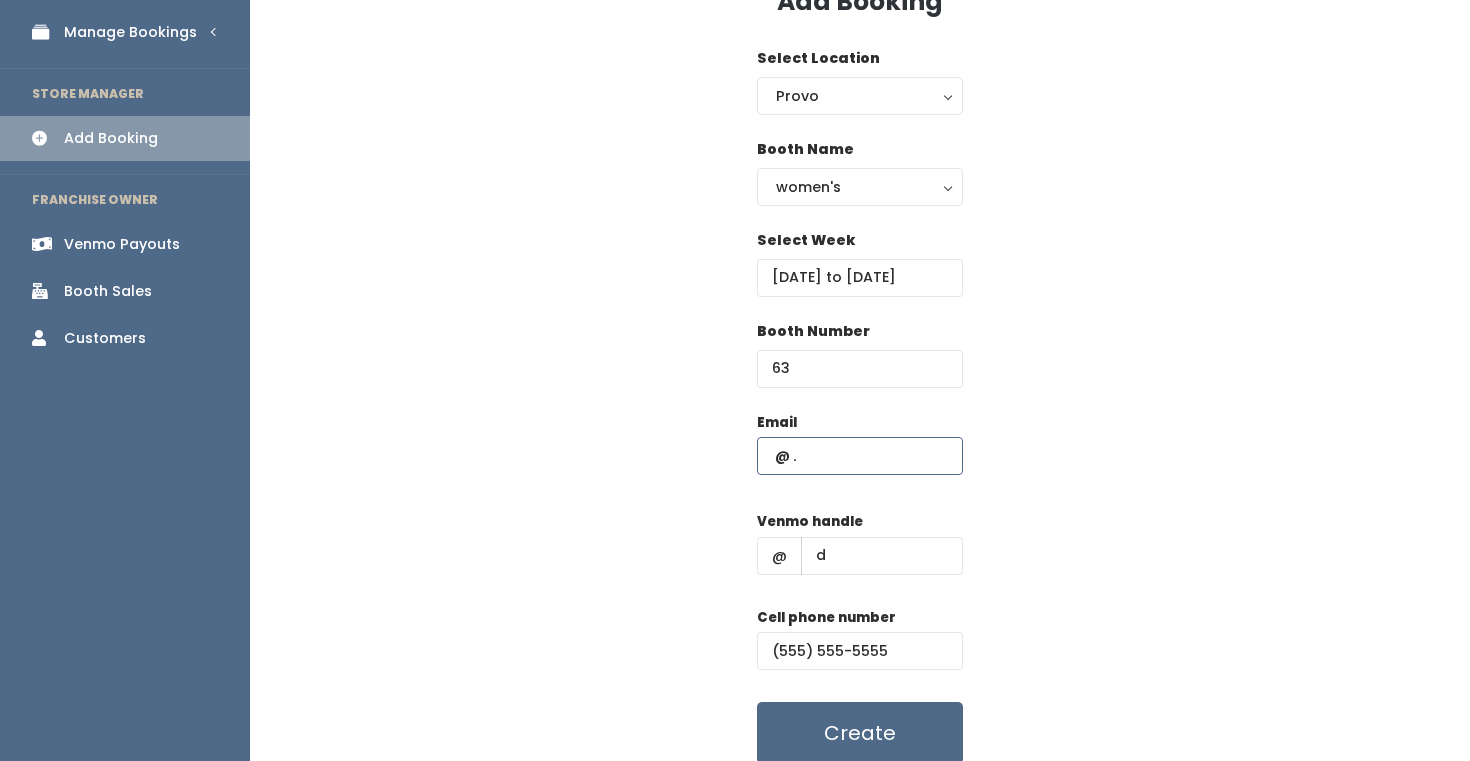 click at bounding box center [860, 456] 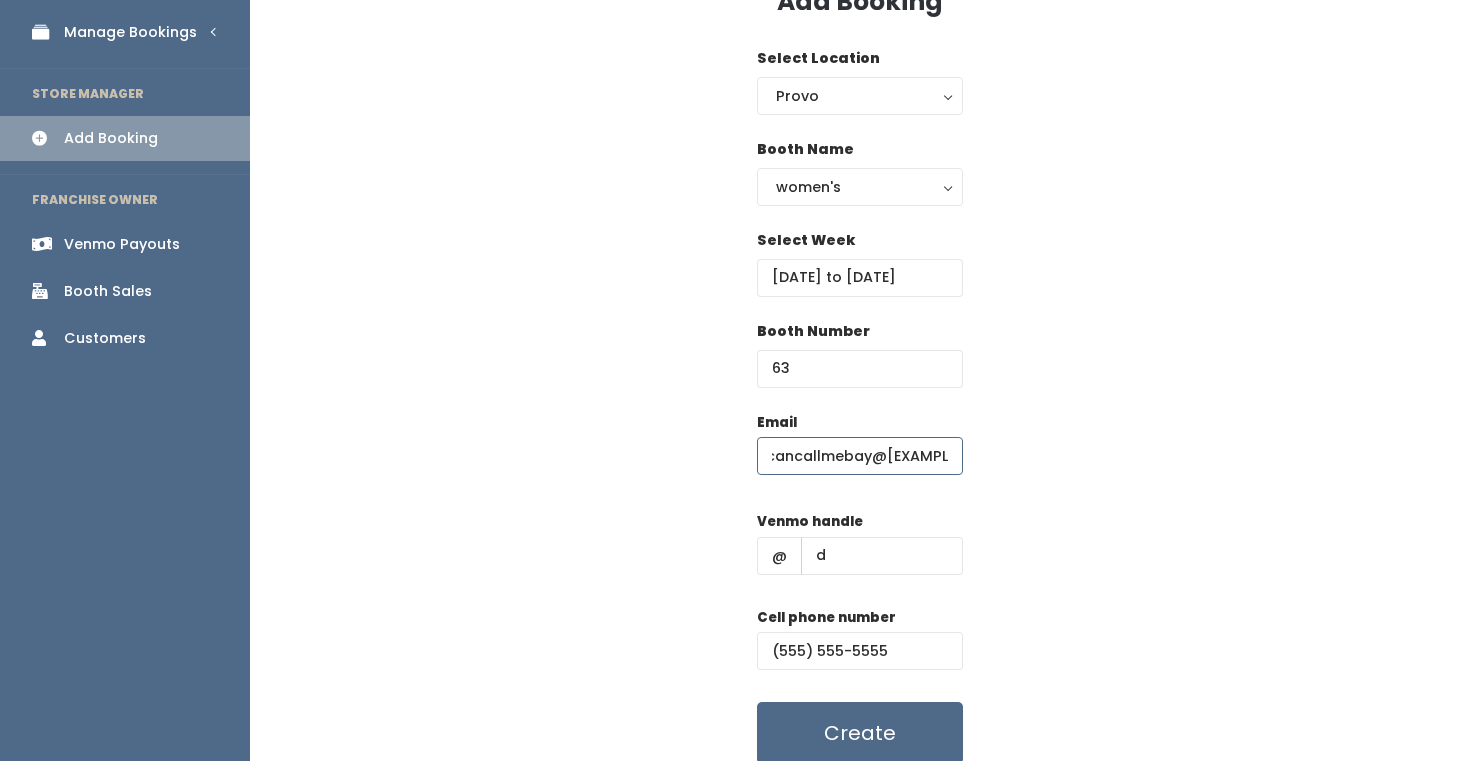 scroll, scrollTop: 0, scrollLeft: 47, axis: horizontal 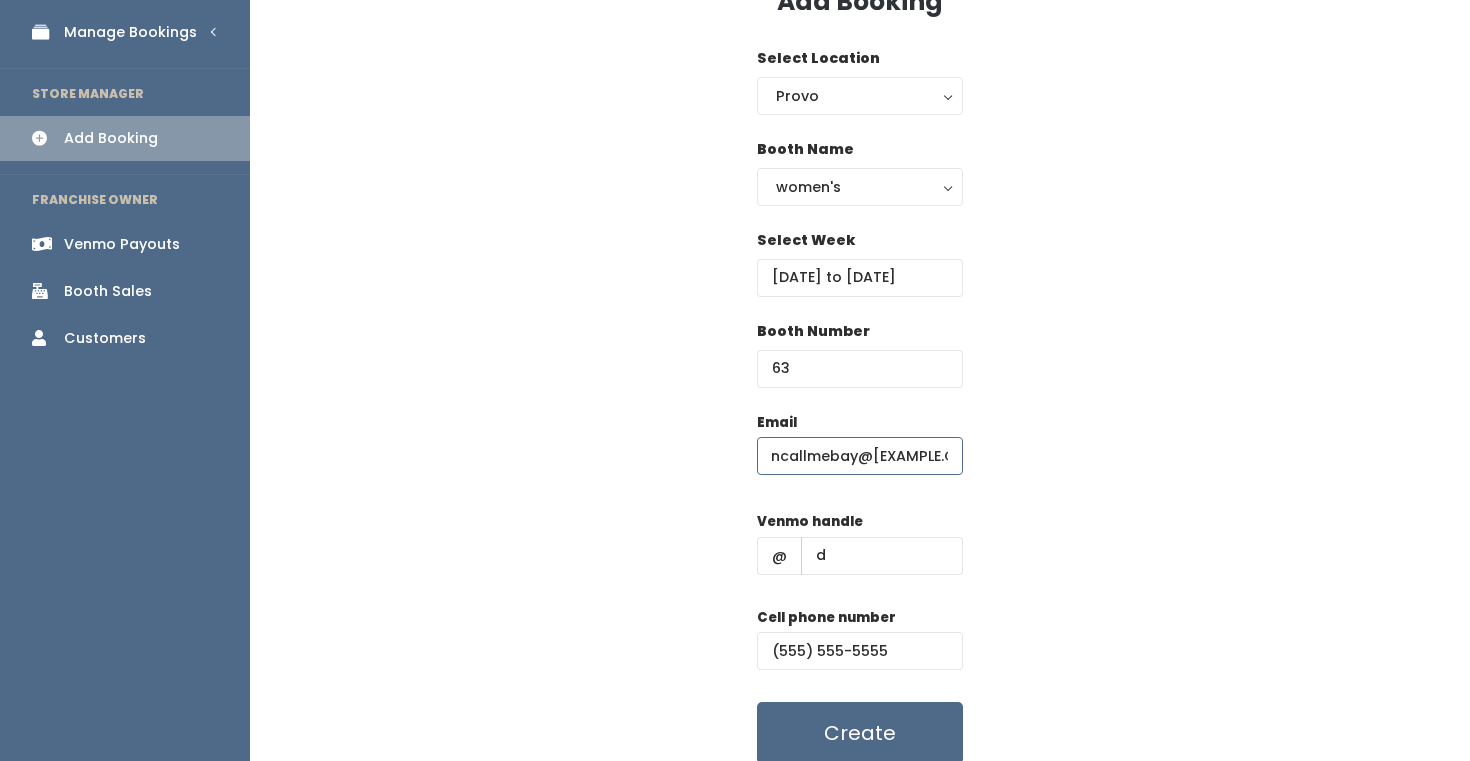 type on "youcancallmebay@gmail.com" 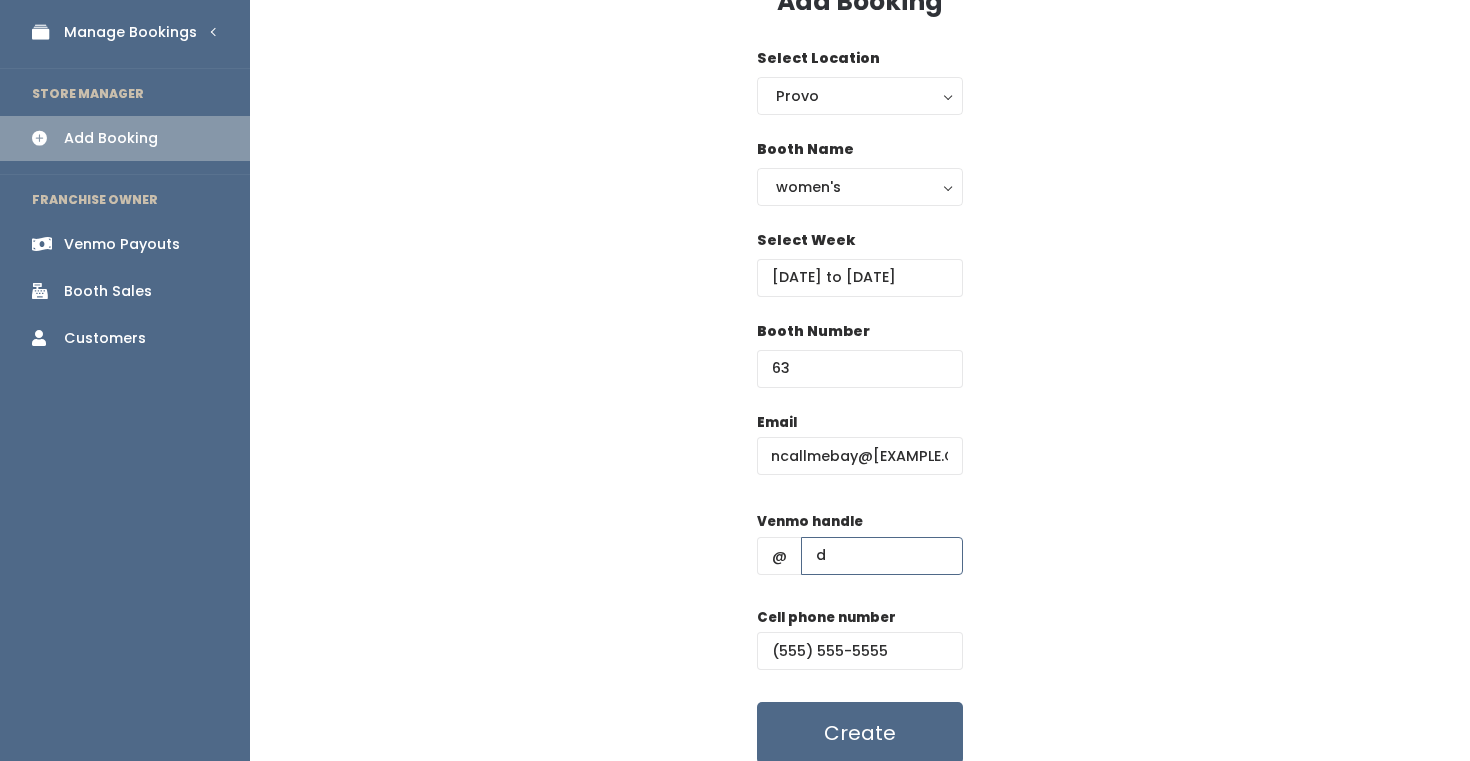scroll, scrollTop: 0, scrollLeft: 0, axis: both 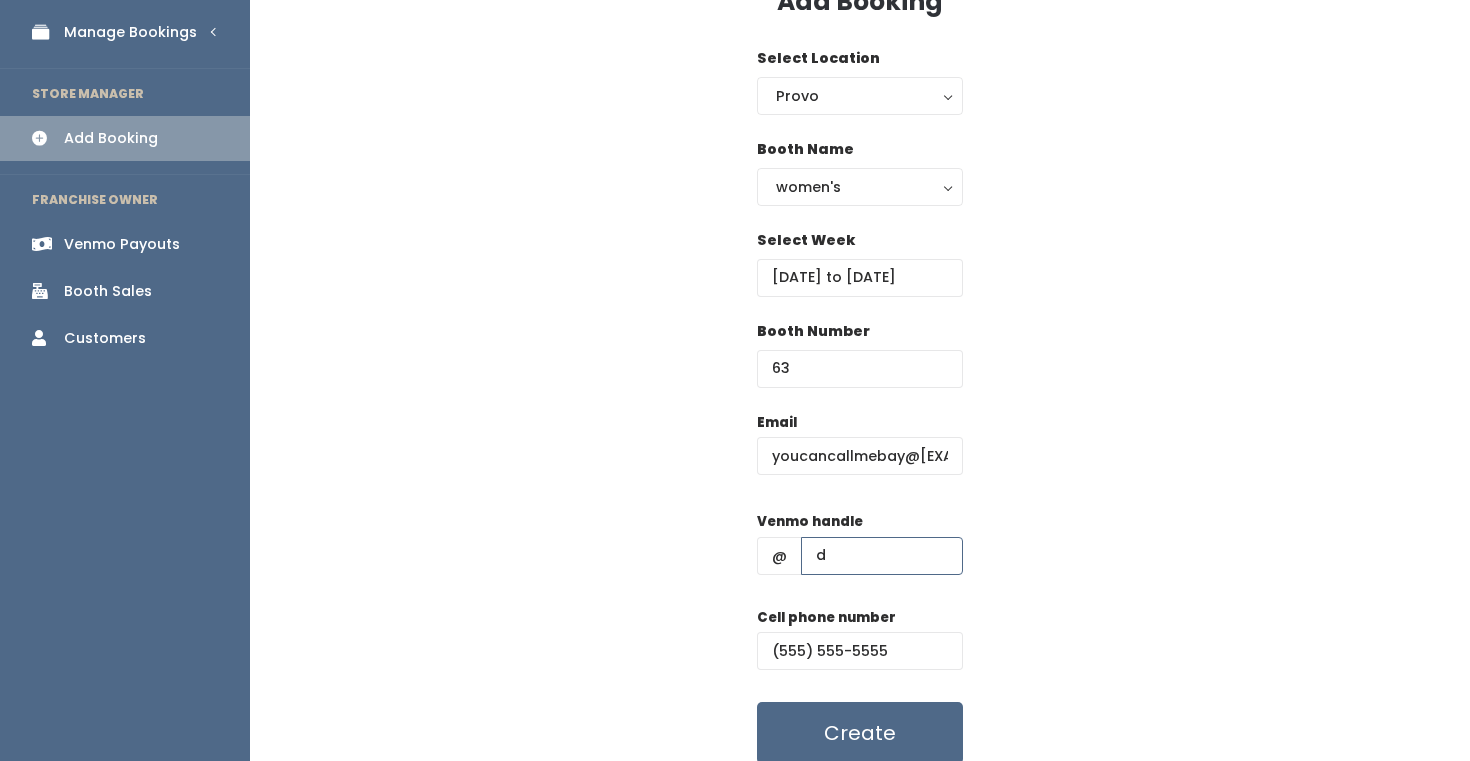 click on "d" at bounding box center [882, 556] 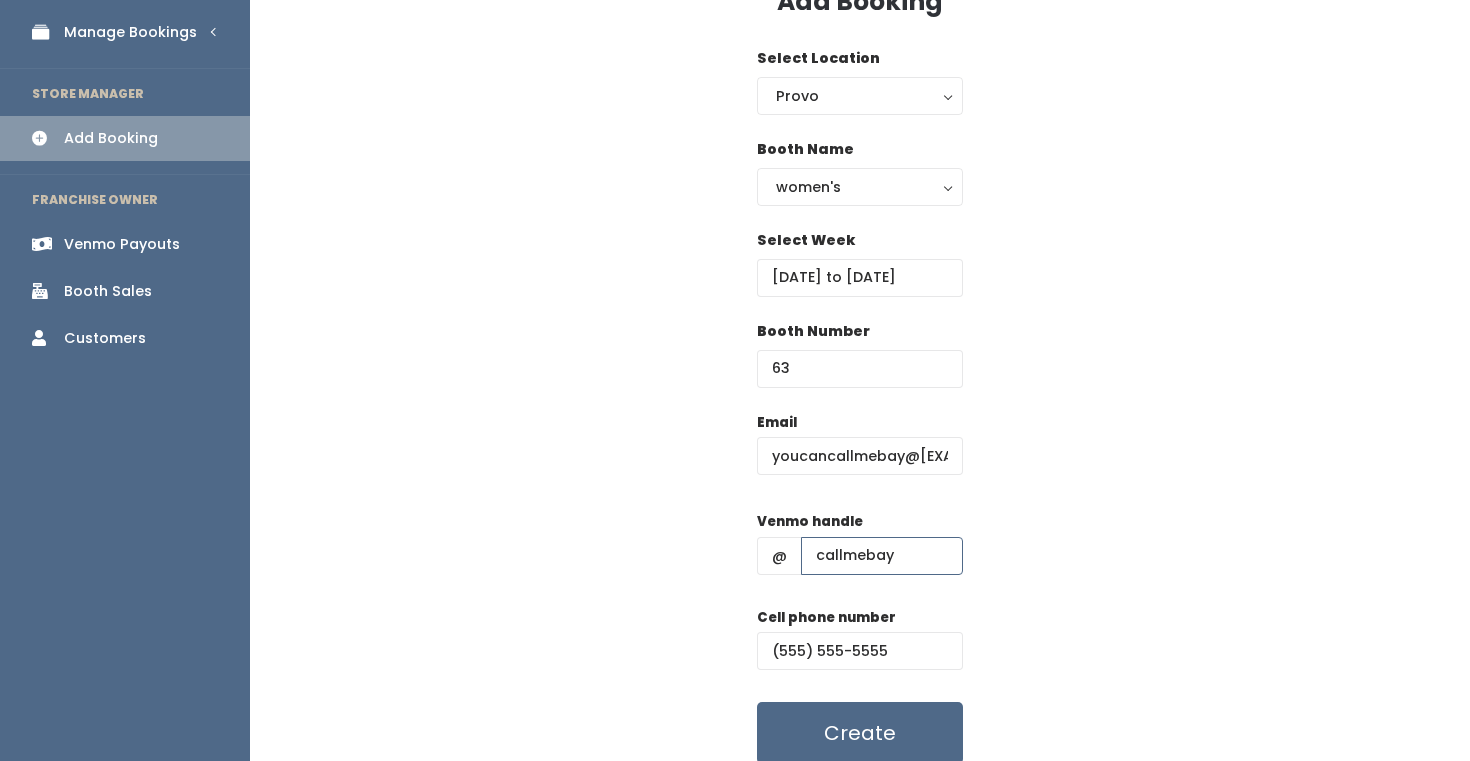 type on "callmebay" 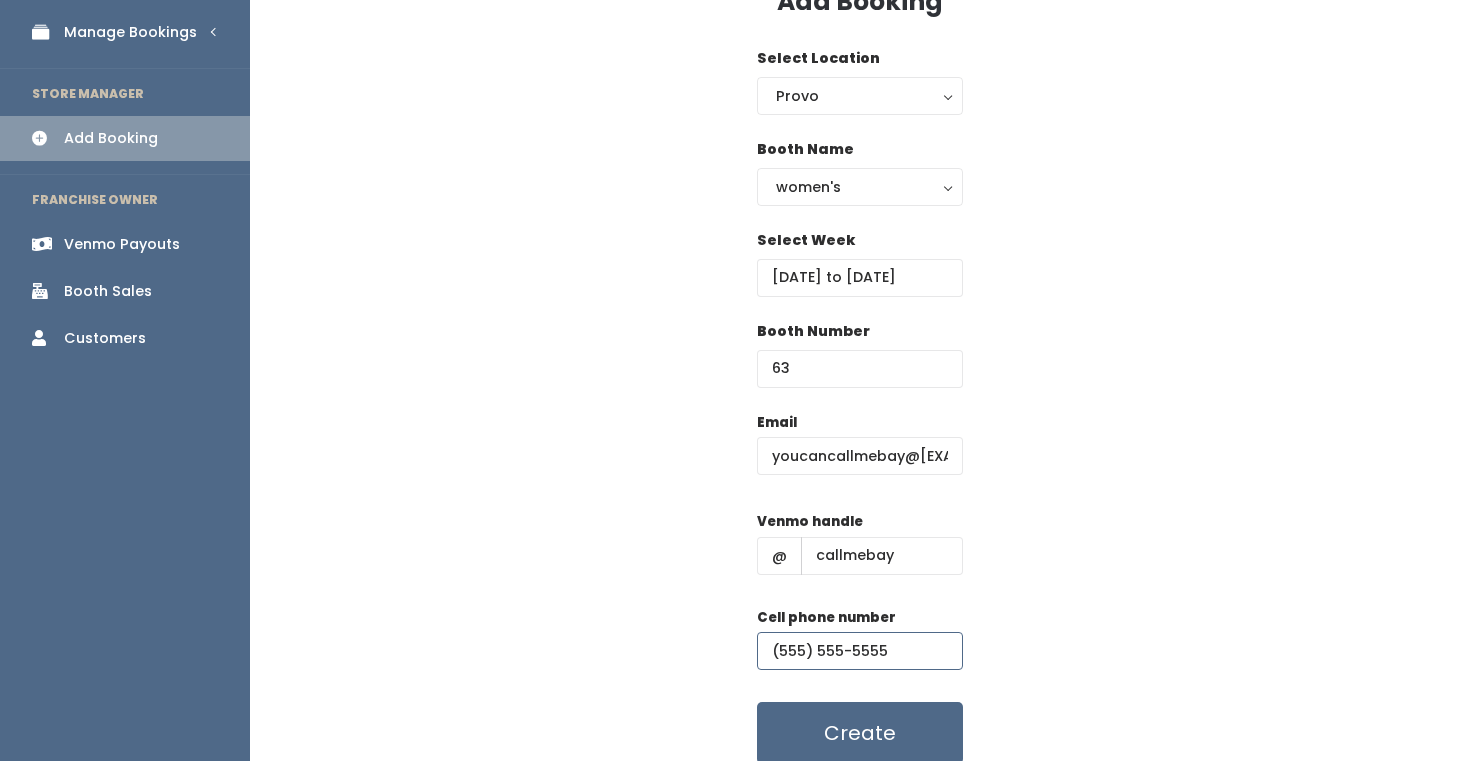 click on "(555) 555-5555" at bounding box center [860, 651] 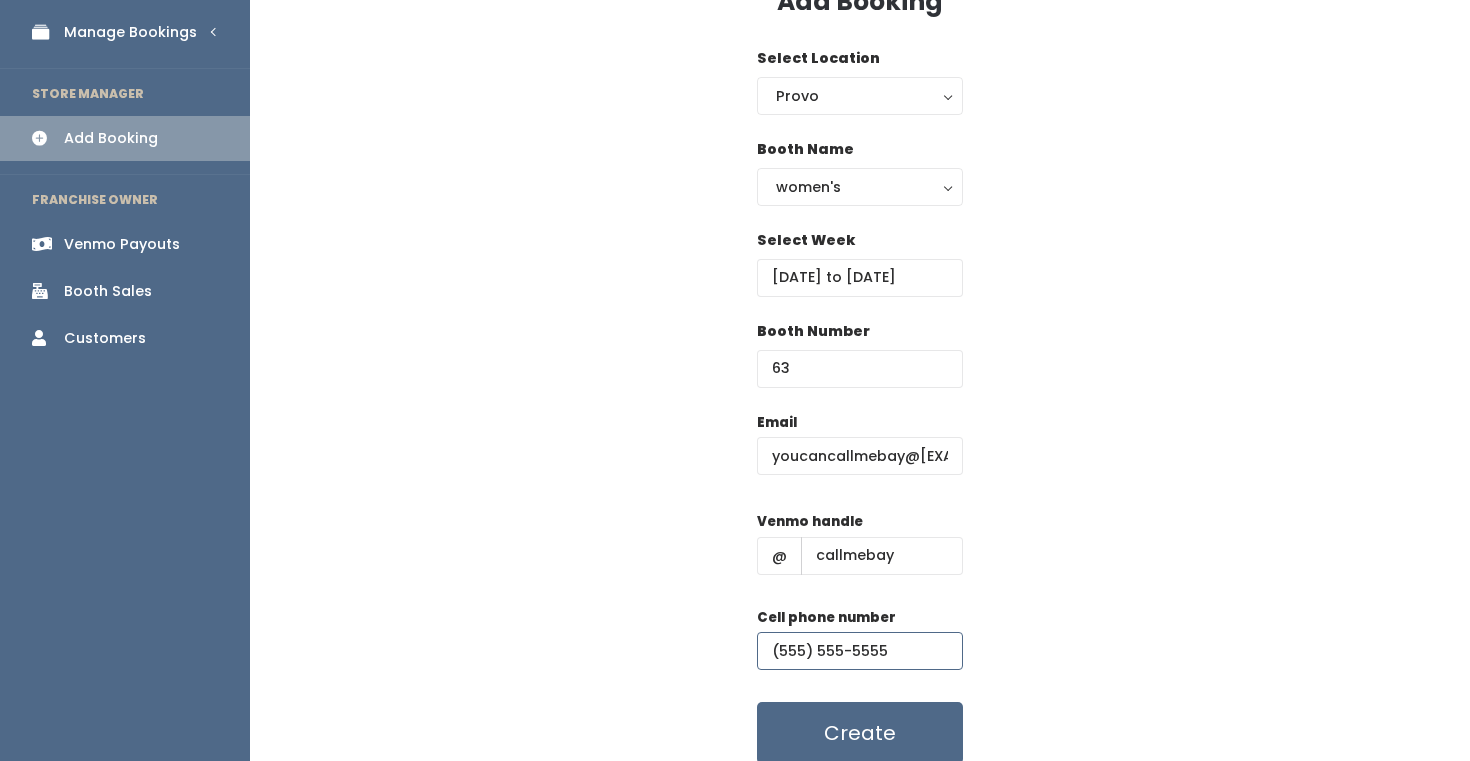 drag, startPoint x: 913, startPoint y: 659, endPoint x: 677, endPoint y: 656, distance: 236.01907 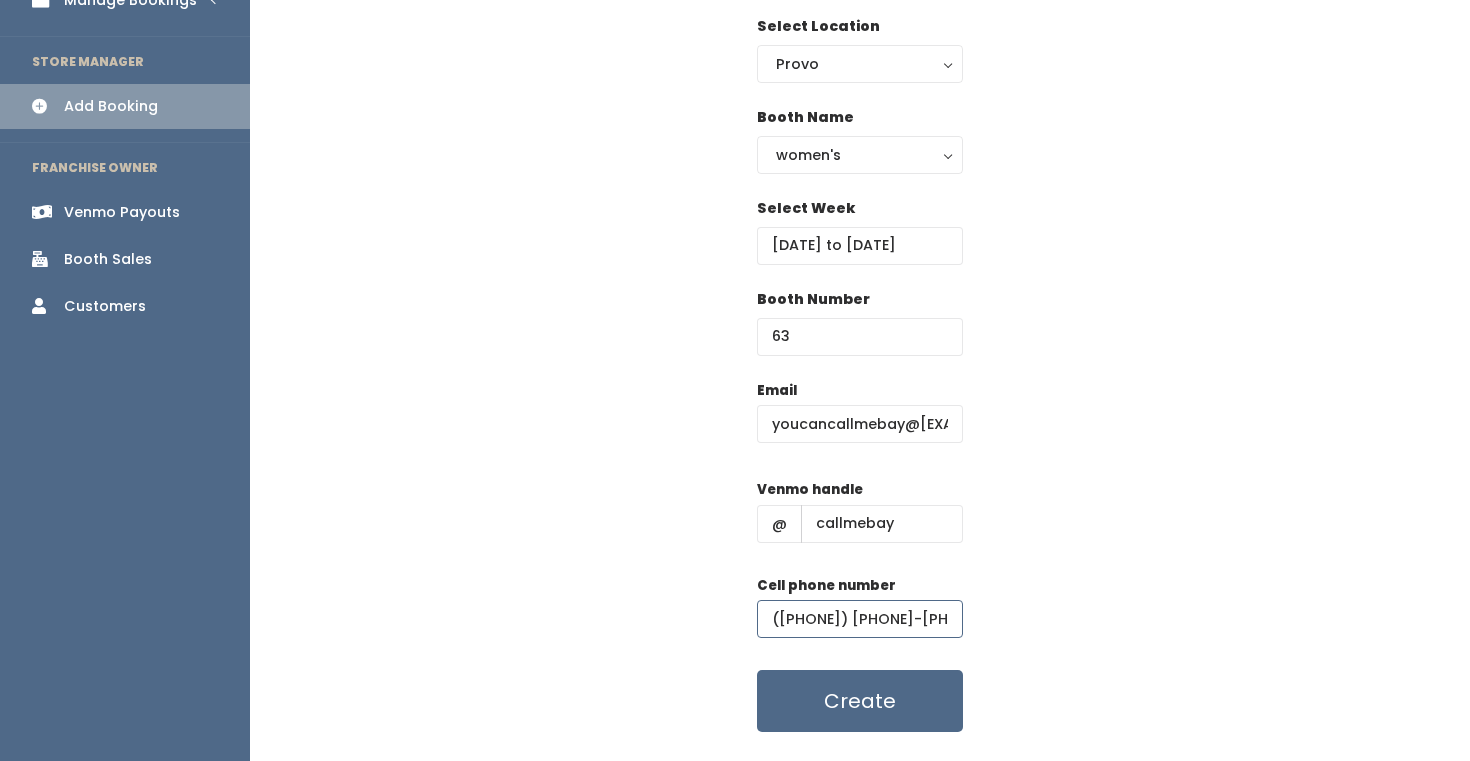 scroll, scrollTop: 183, scrollLeft: 0, axis: vertical 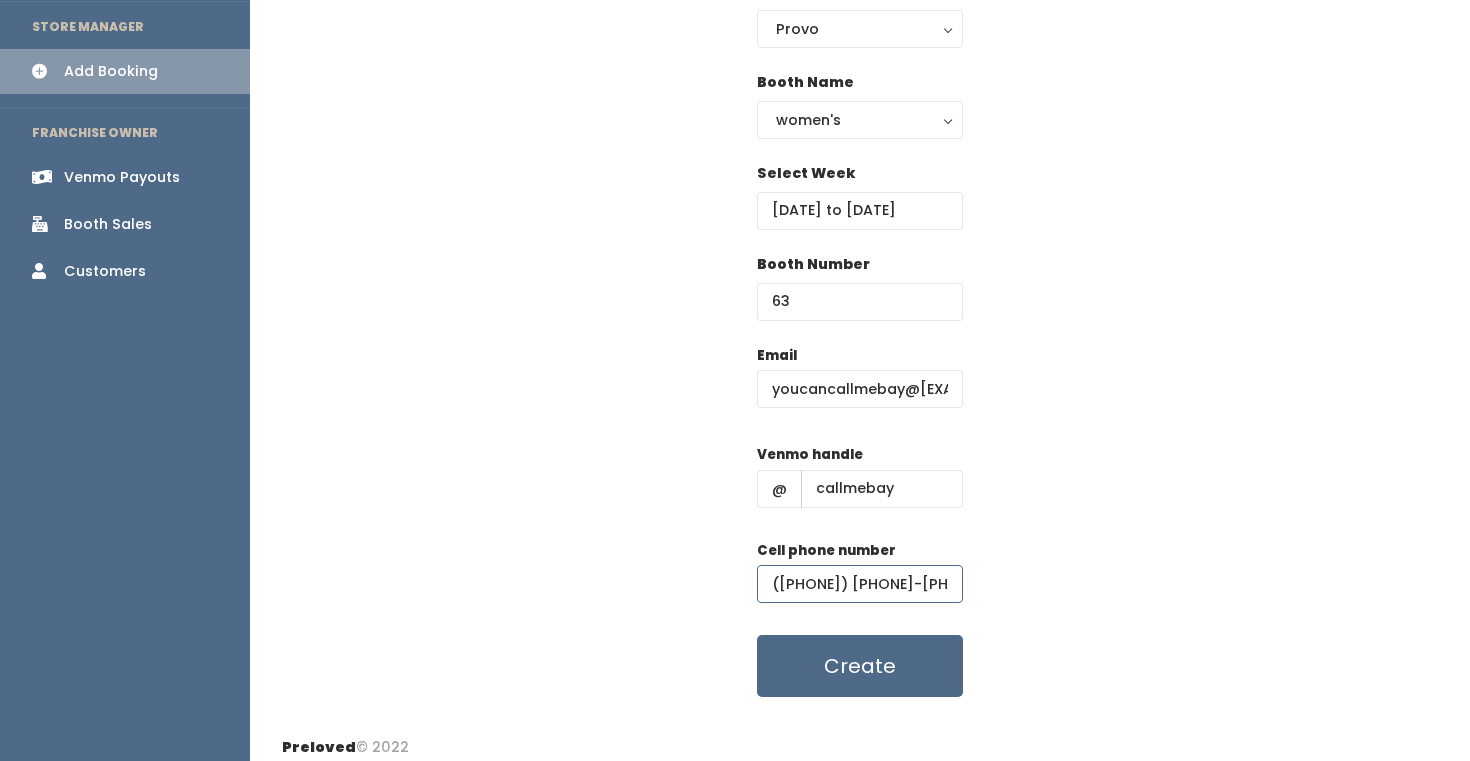 type on "(385) 414-2313" 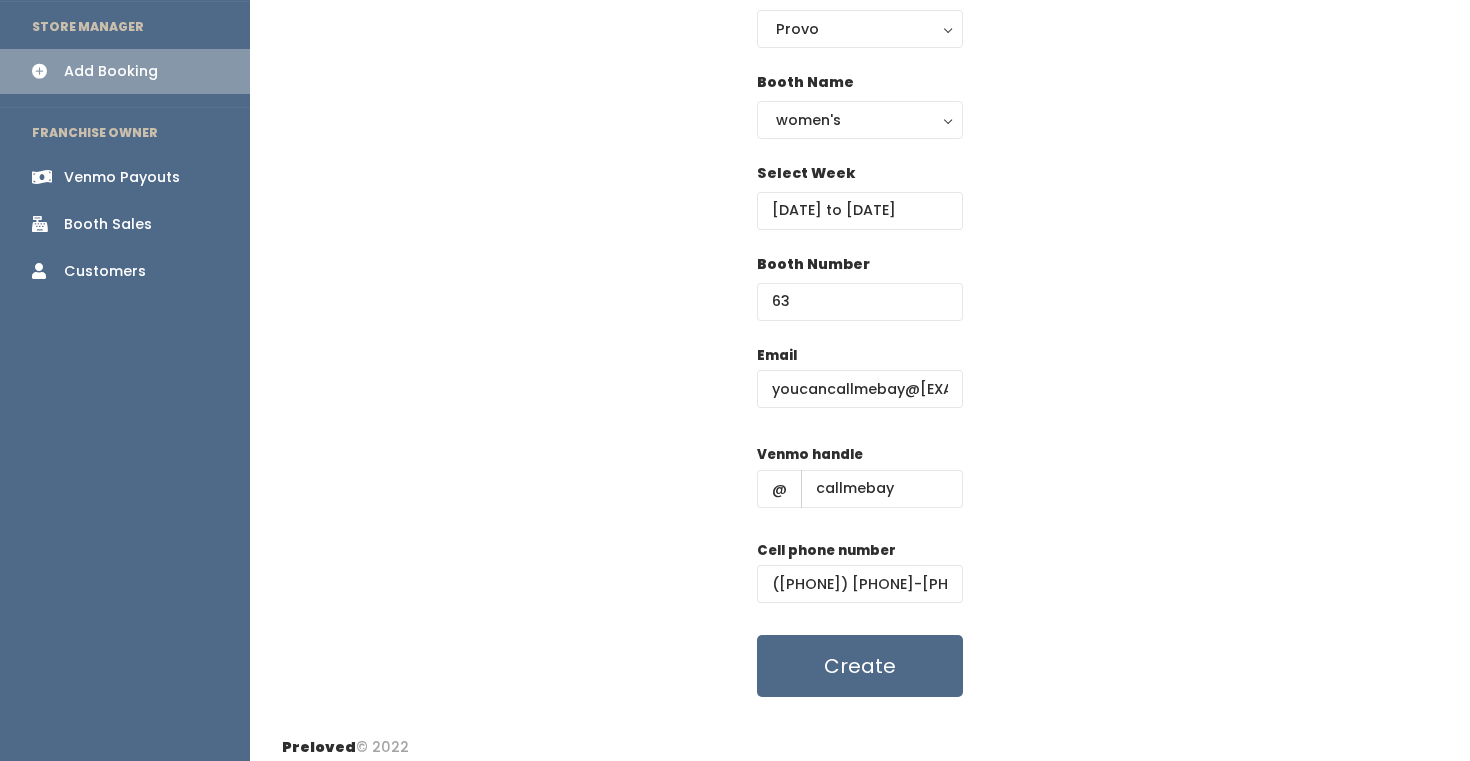 click on "Email
youcancallmebay@gmail.com
Venmo handle
@
callmebay
Cell phone number
(385) 414-2313
Create" at bounding box center [860, 521] 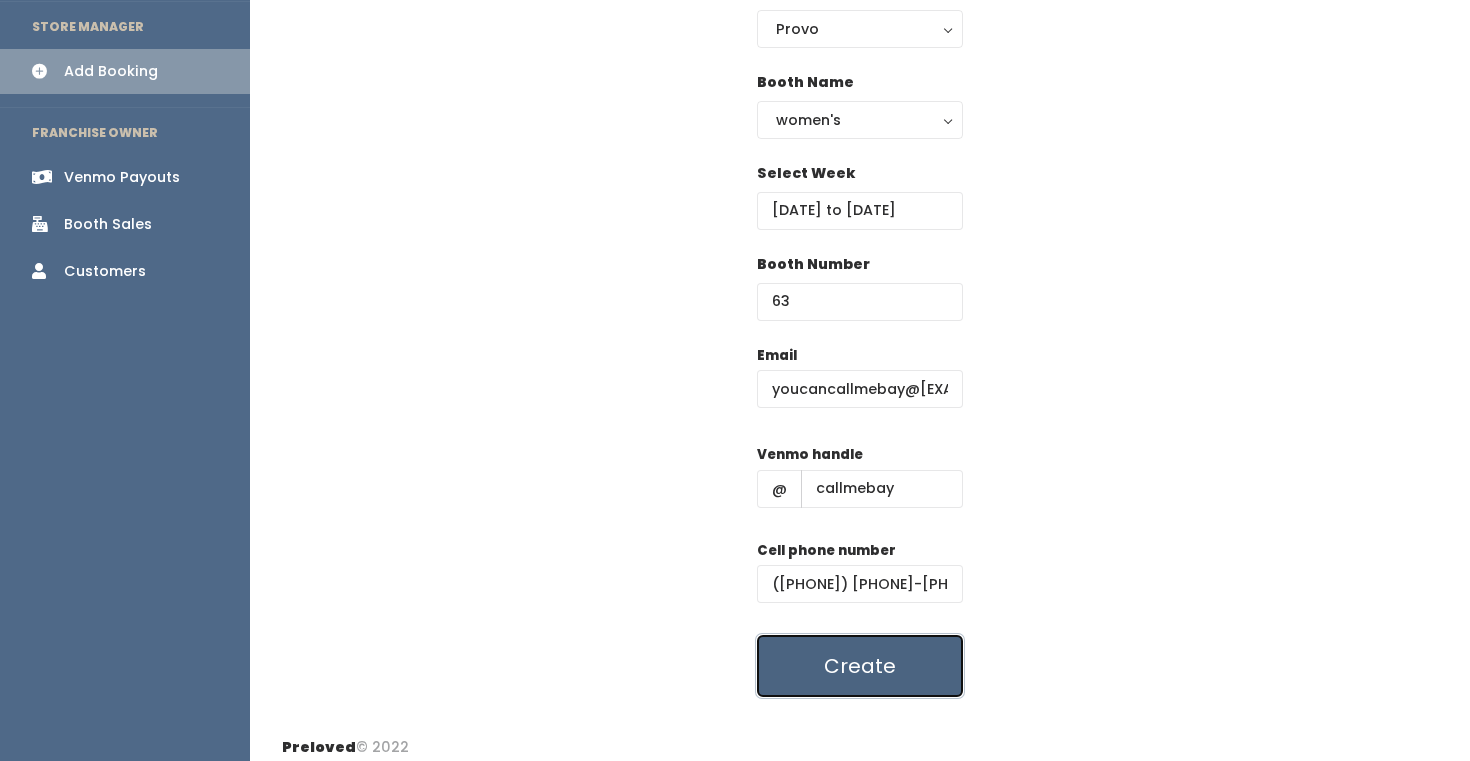 click on "Create" at bounding box center (860, 666) 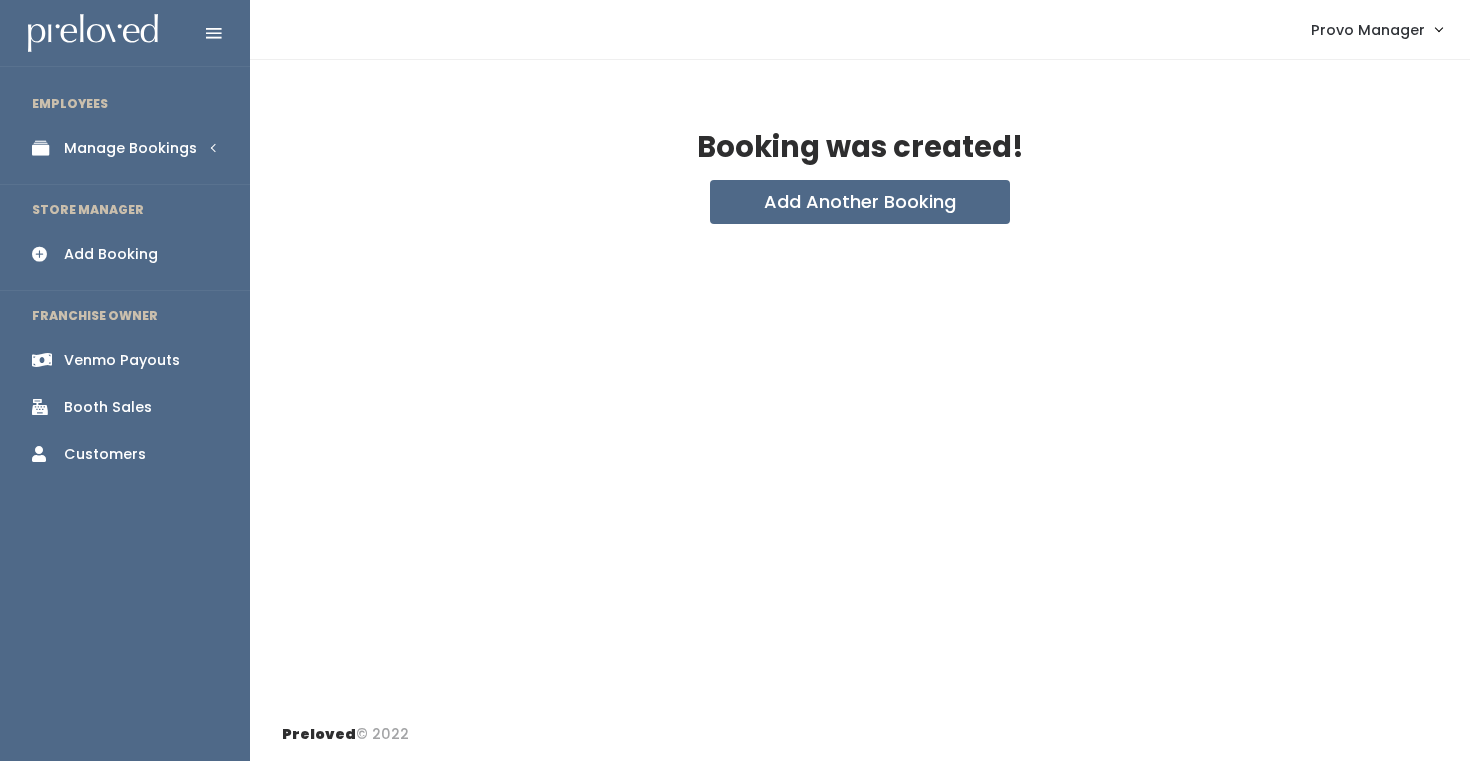 scroll, scrollTop: 0, scrollLeft: 0, axis: both 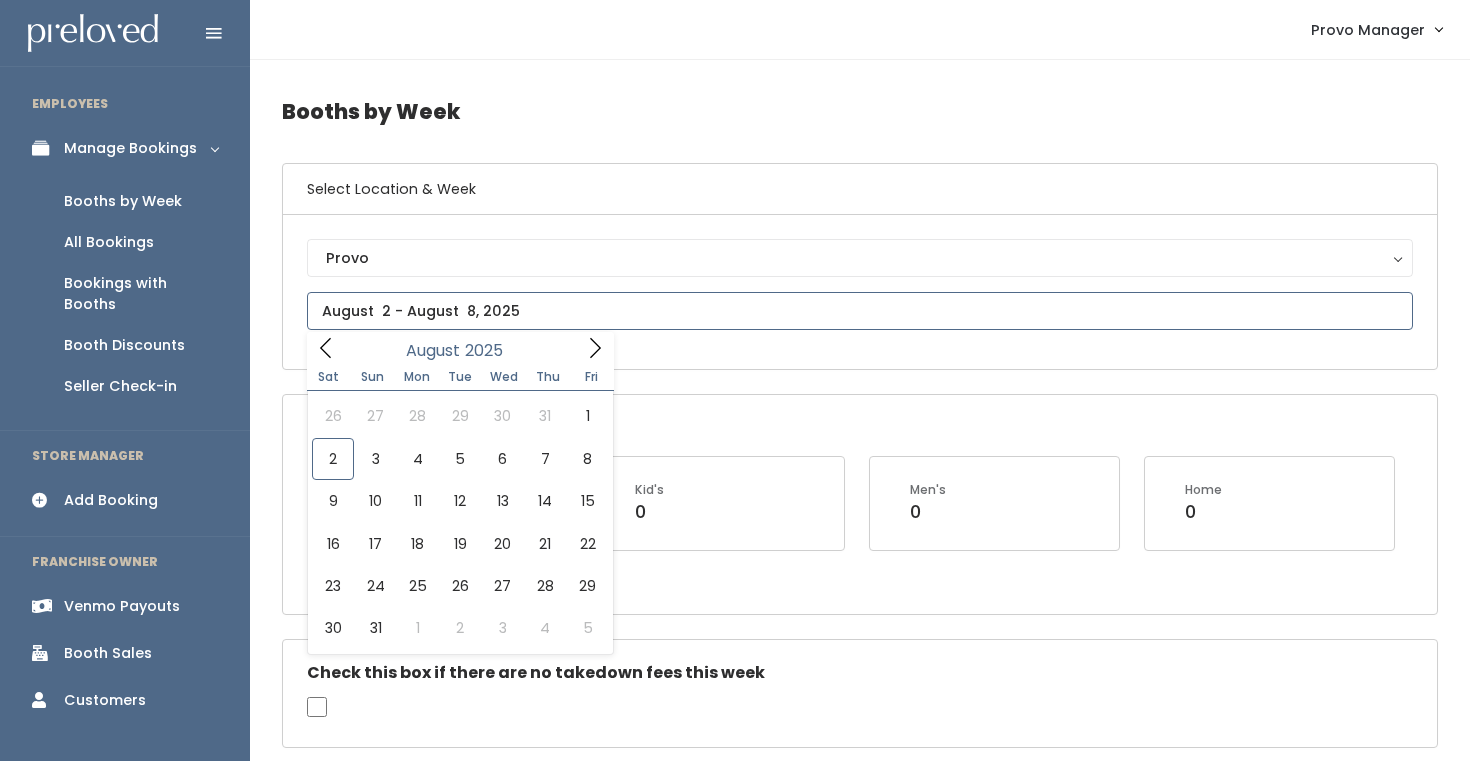click at bounding box center (860, 311) 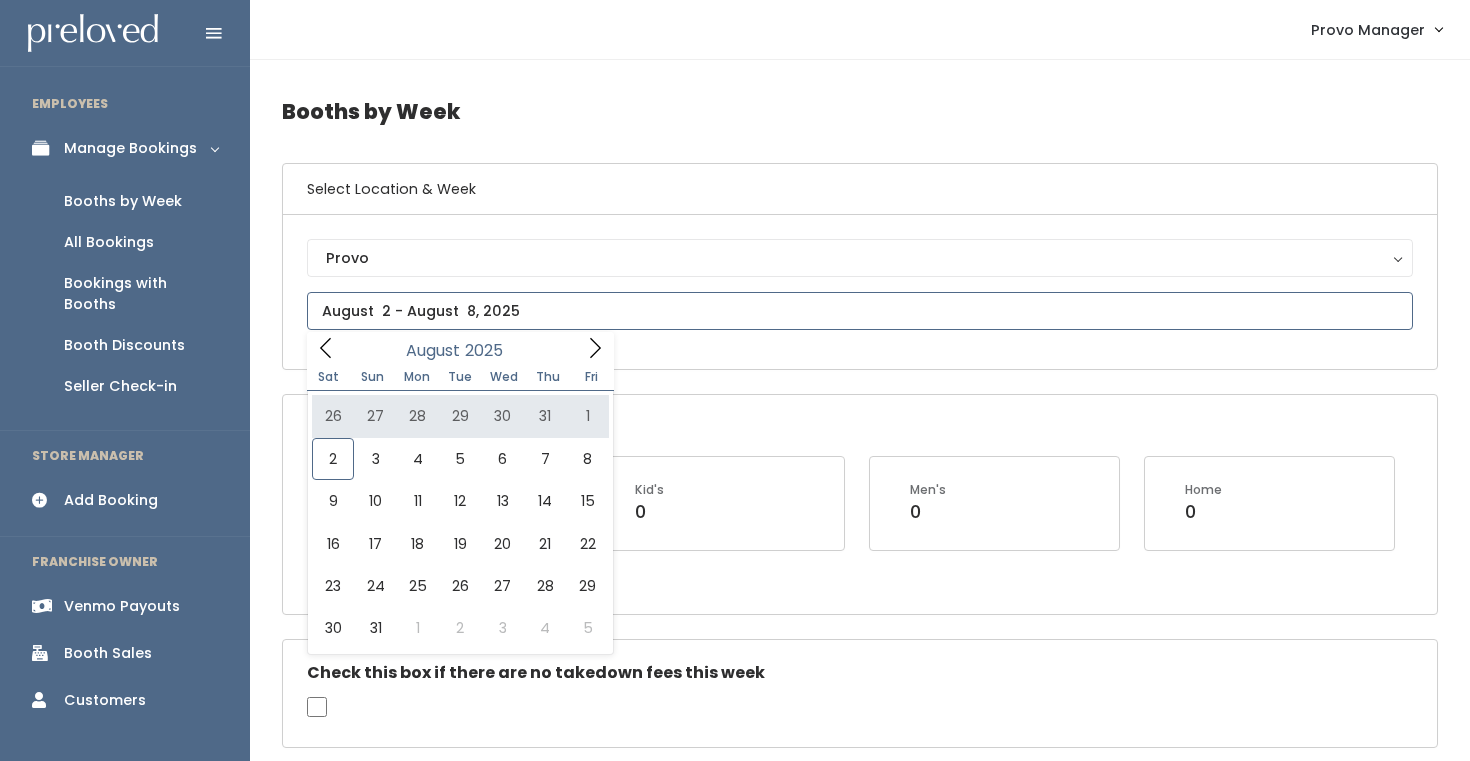 type on "July 26 to August 1" 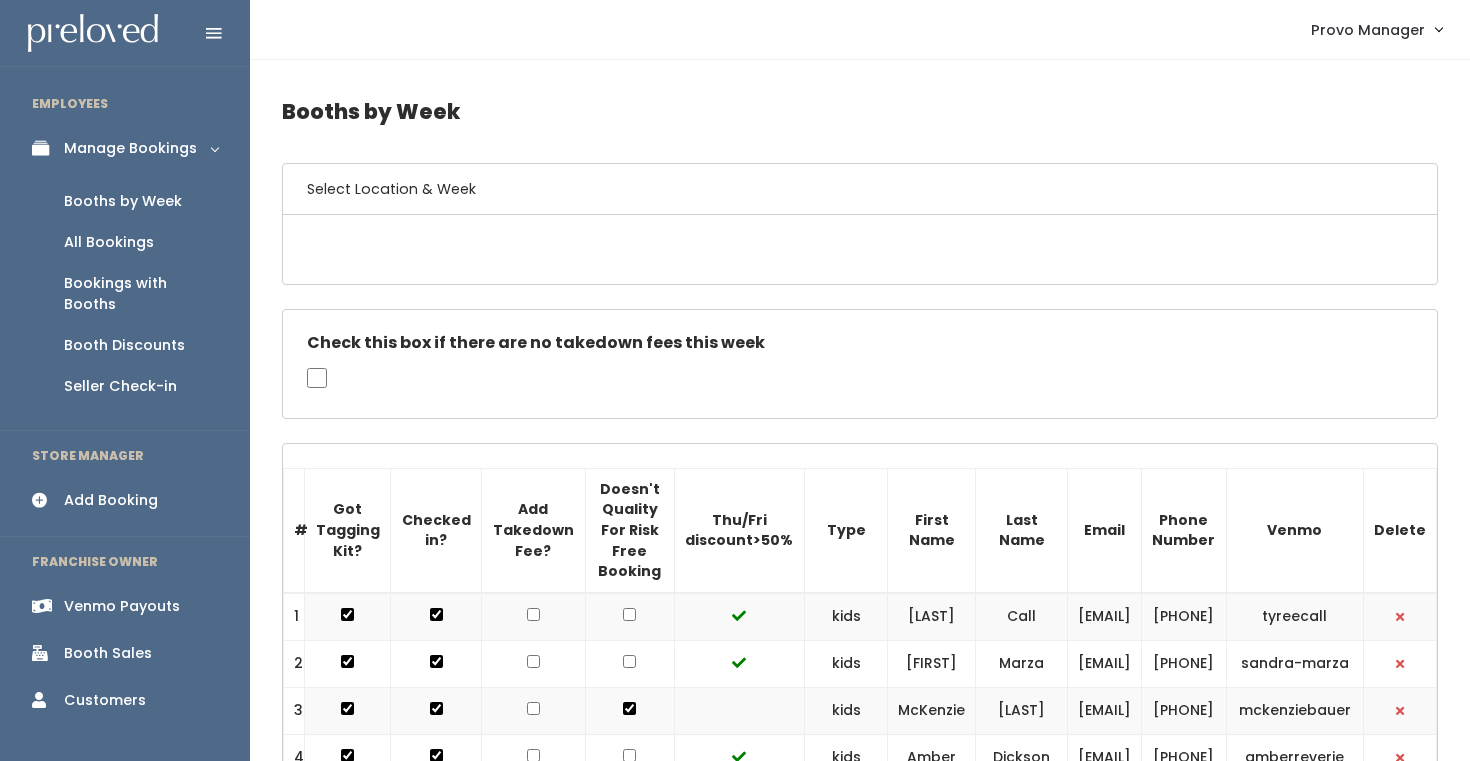 scroll, scrollTop: 0, scrollLeft: 0, axis: both 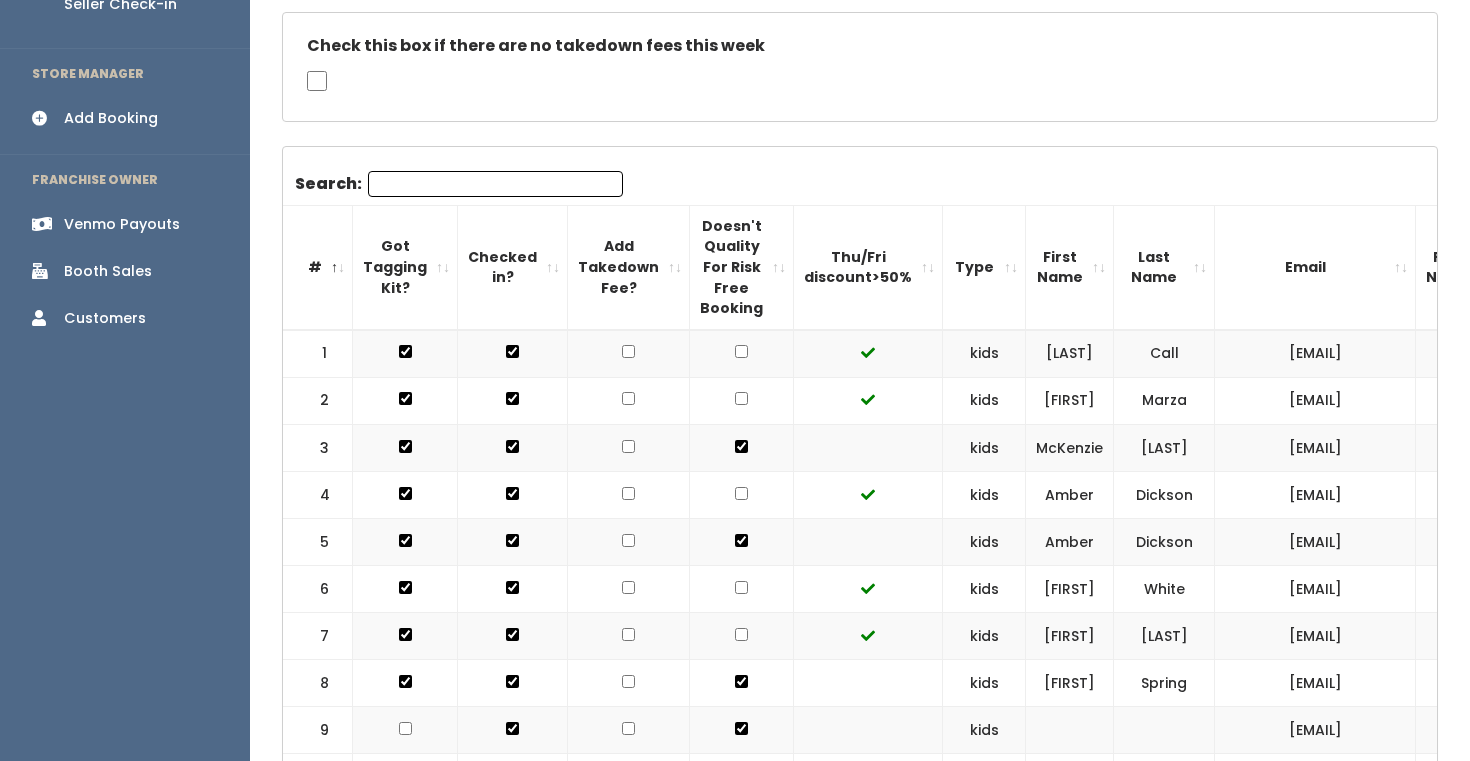 click at bounding box center (742, 400) 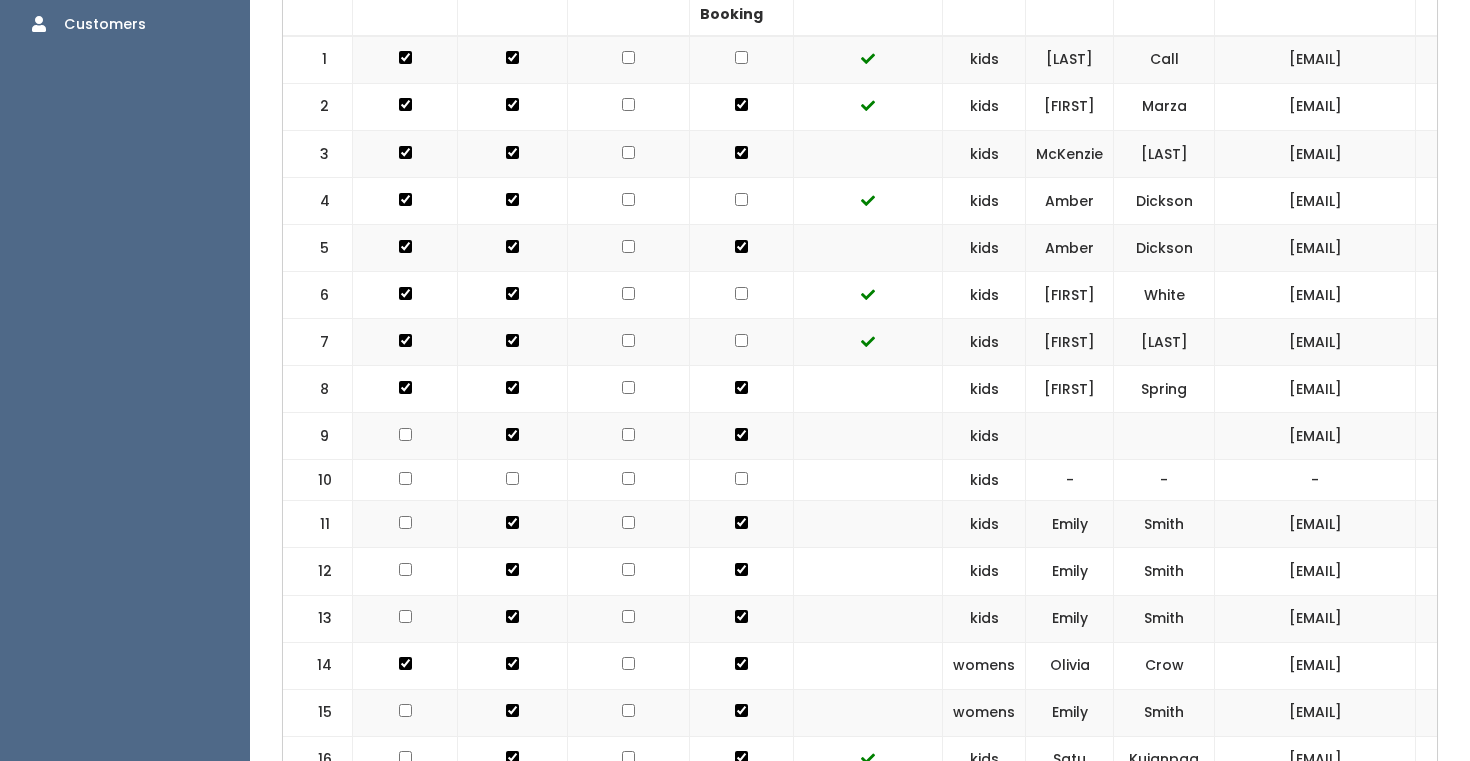 scroll, scrollTop: 682, scrollLeft: 0, axis: vertical 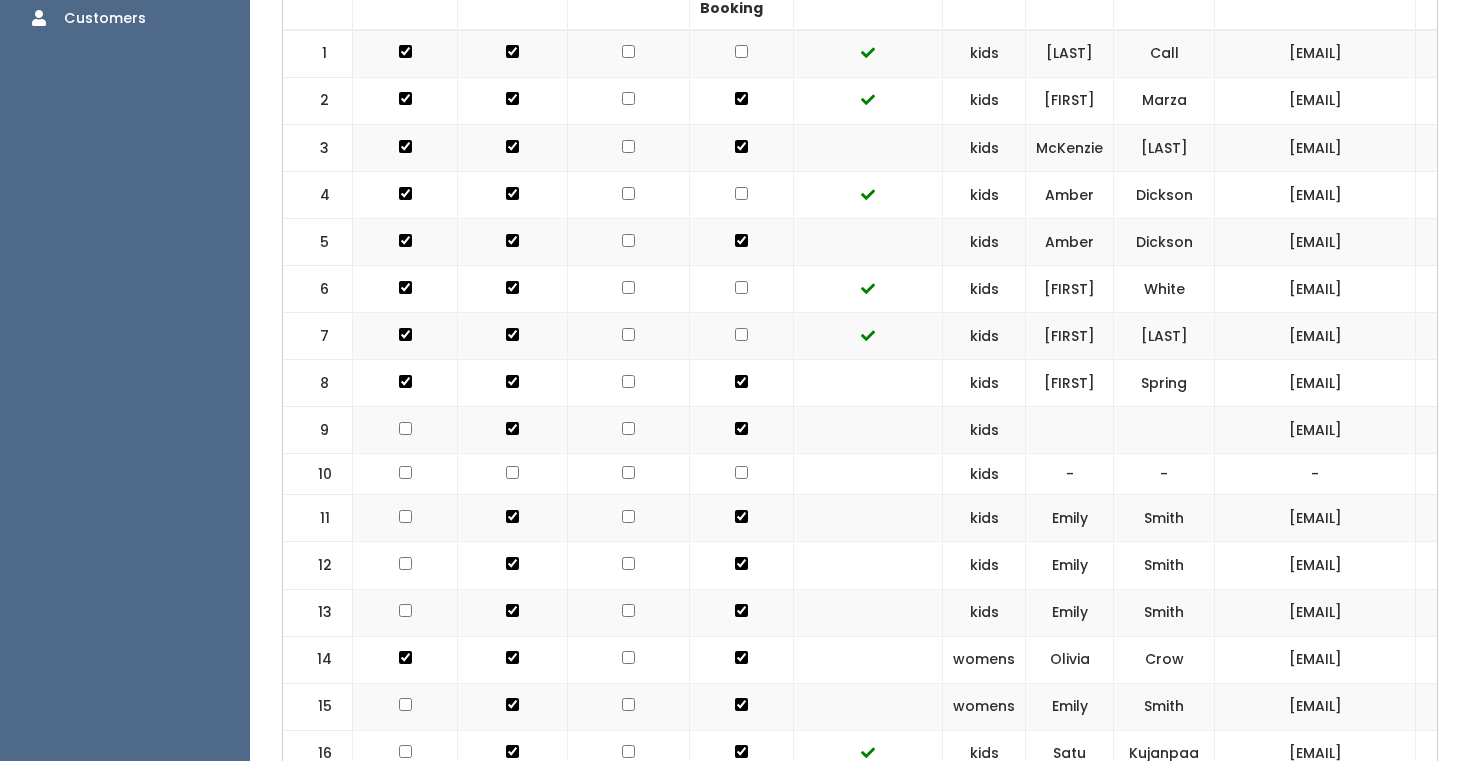 click at bounding box center [742, 335] 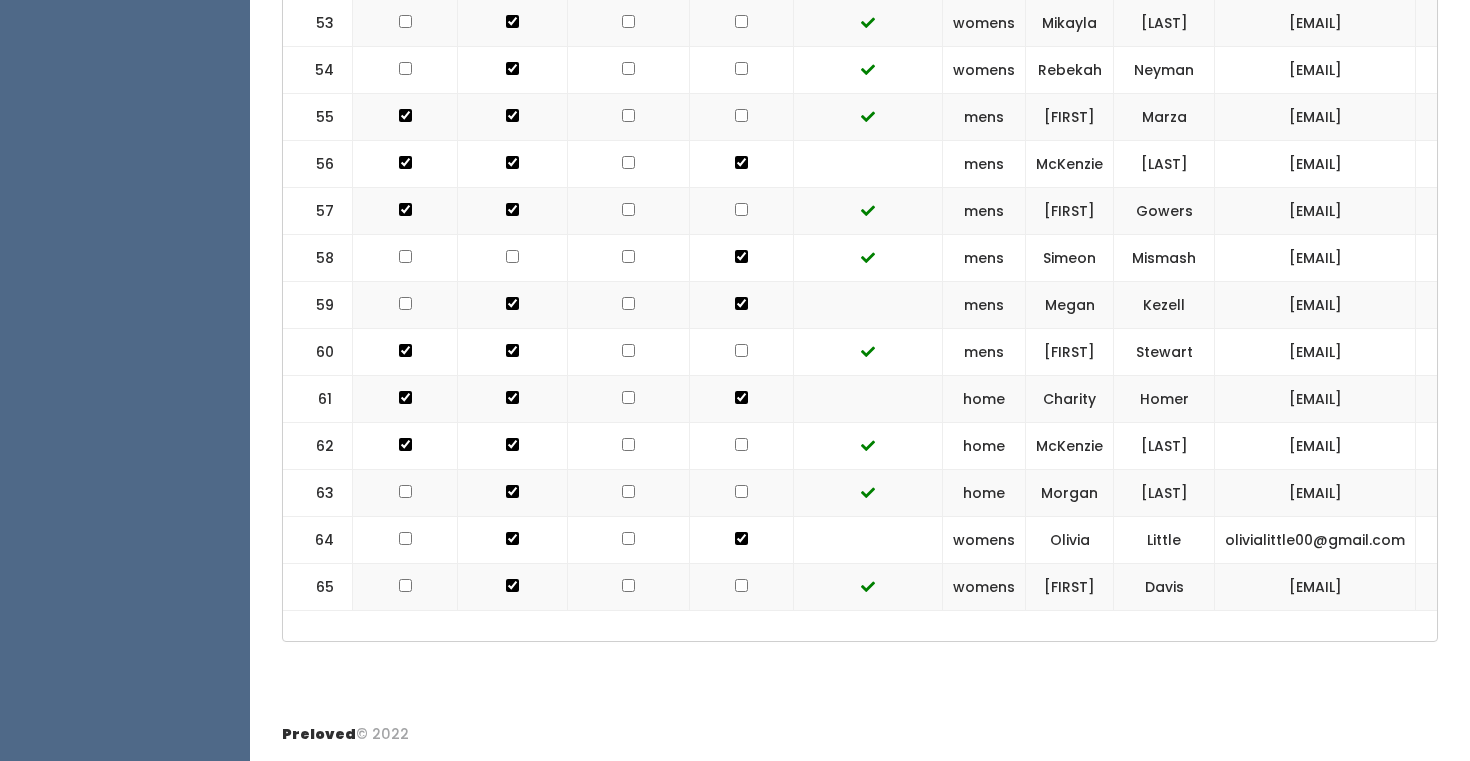 scroll, scrollTop: 3446, scrollLeft: 0, axis: vertical 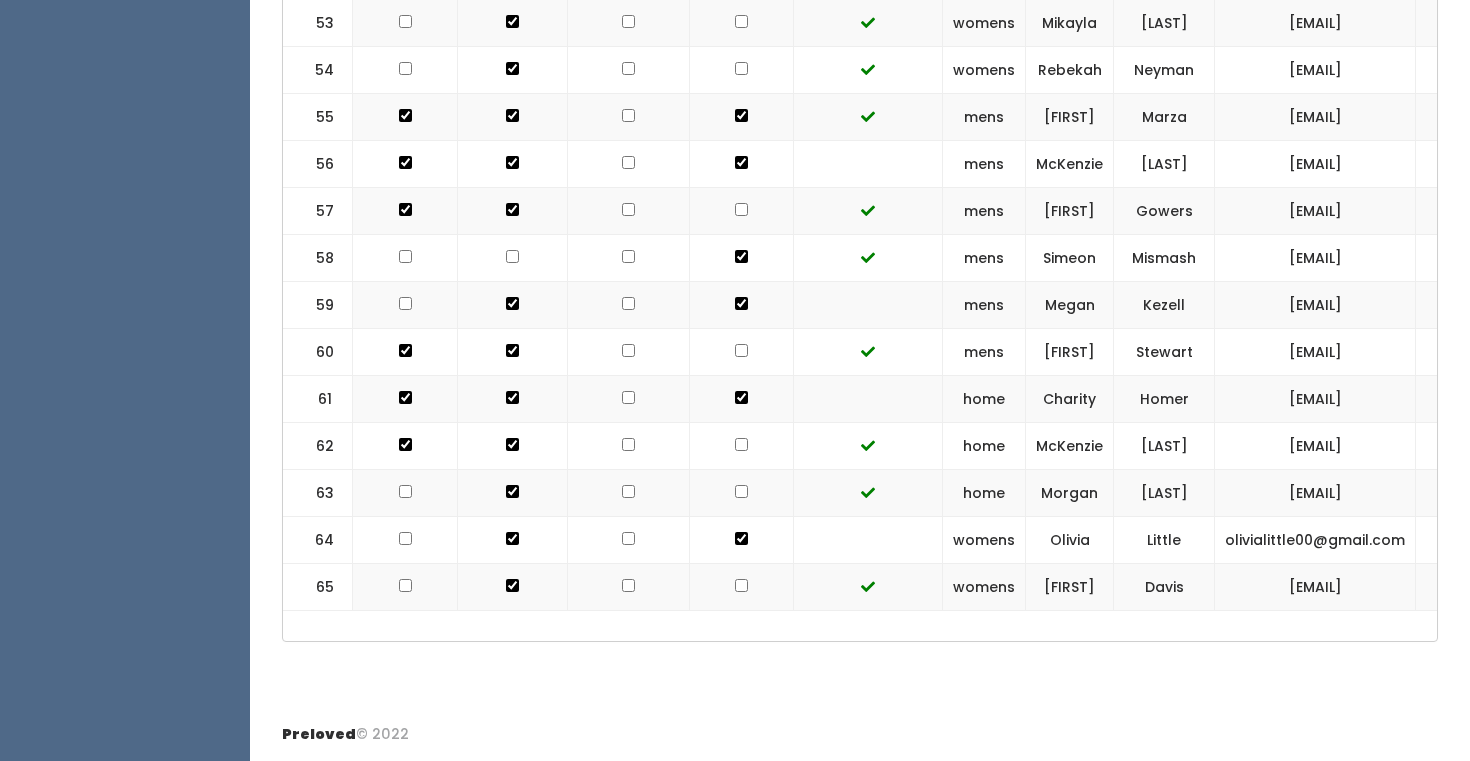 click at bounding box center [741, -2444] 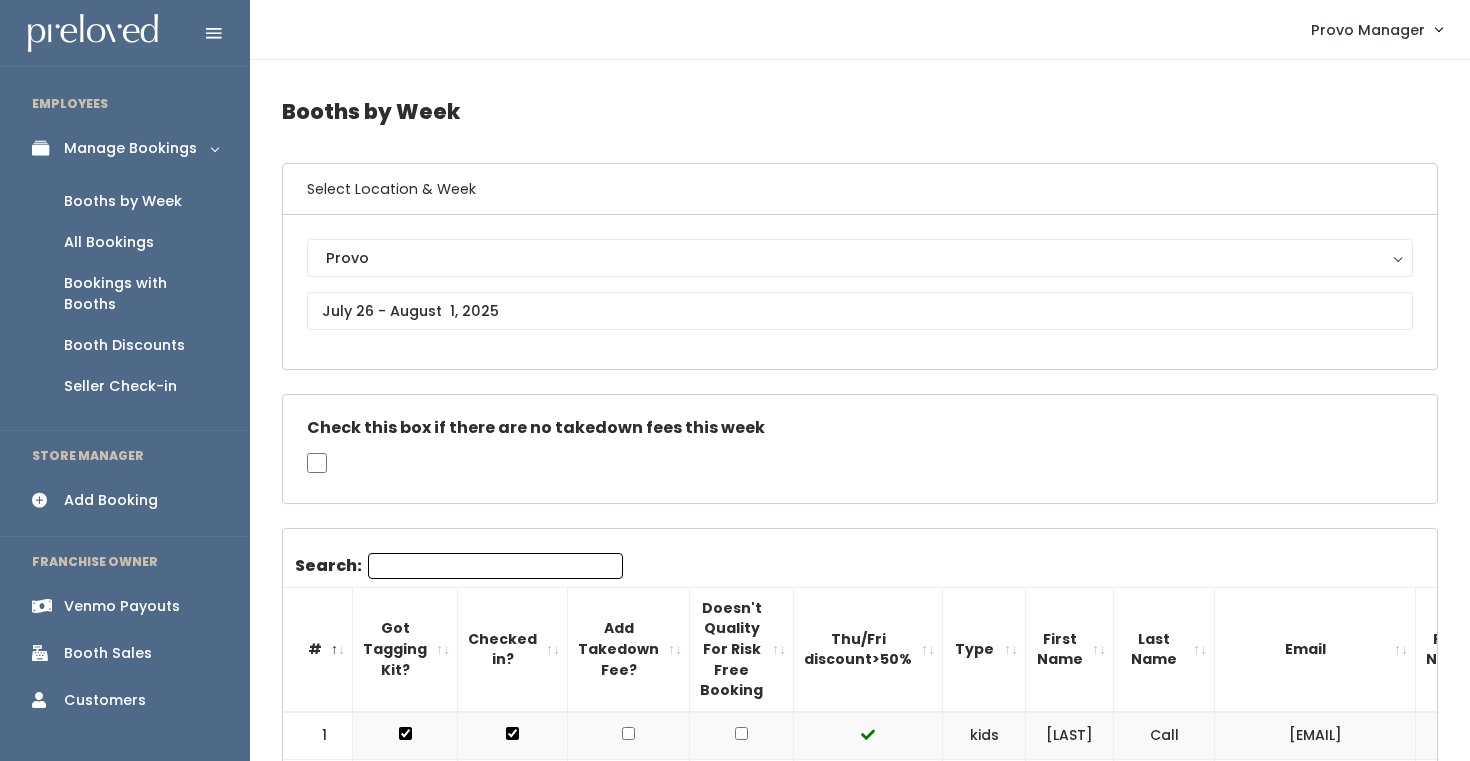 scroll, scrollTop: 20, scrollLeft: 0, axis: vertical 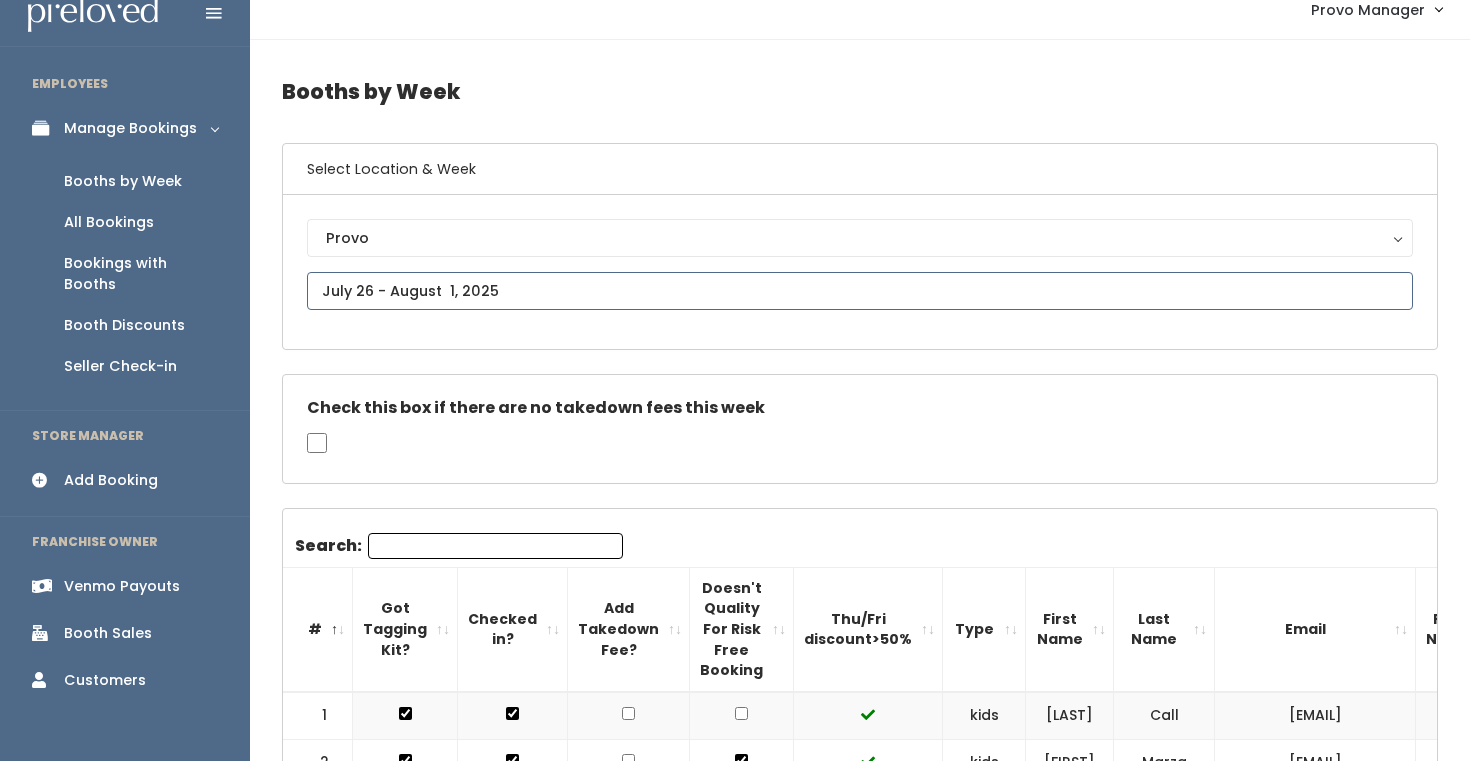 click at bounding box center (860, 291) 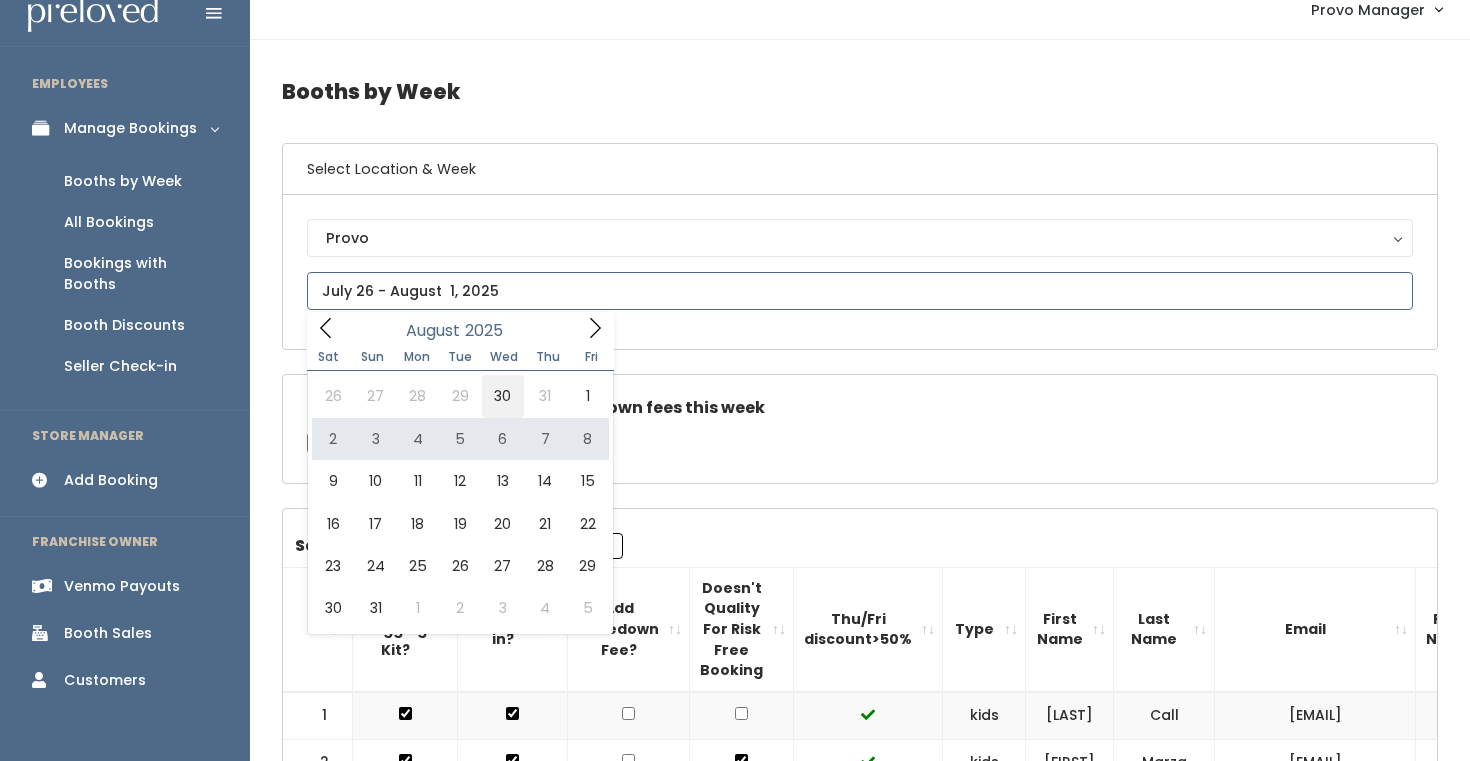 type on "[MONTH] [NUMBER] to [MONTH] [NUMBER]" 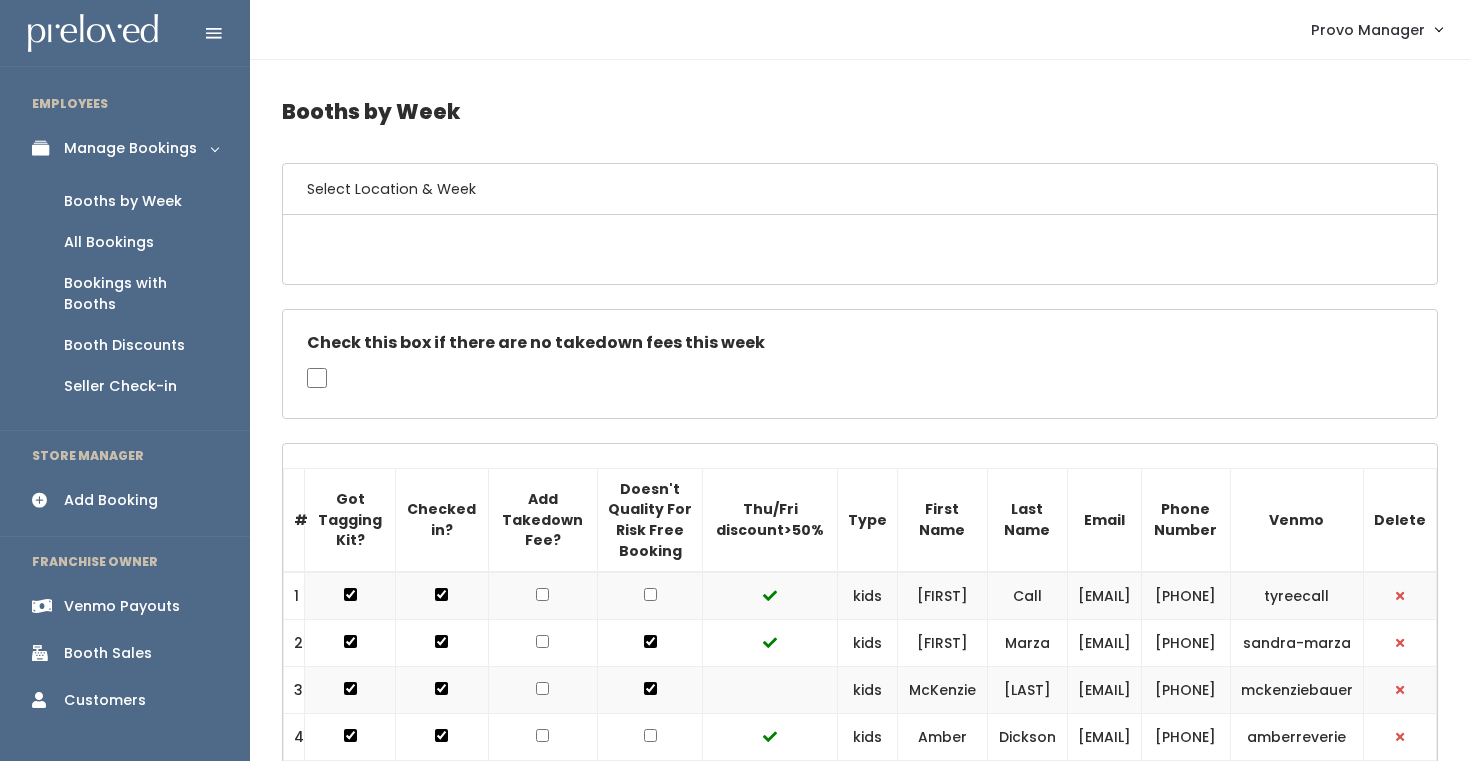 scroll, scrollTop: 0, scrollLeft: 0, axis: both 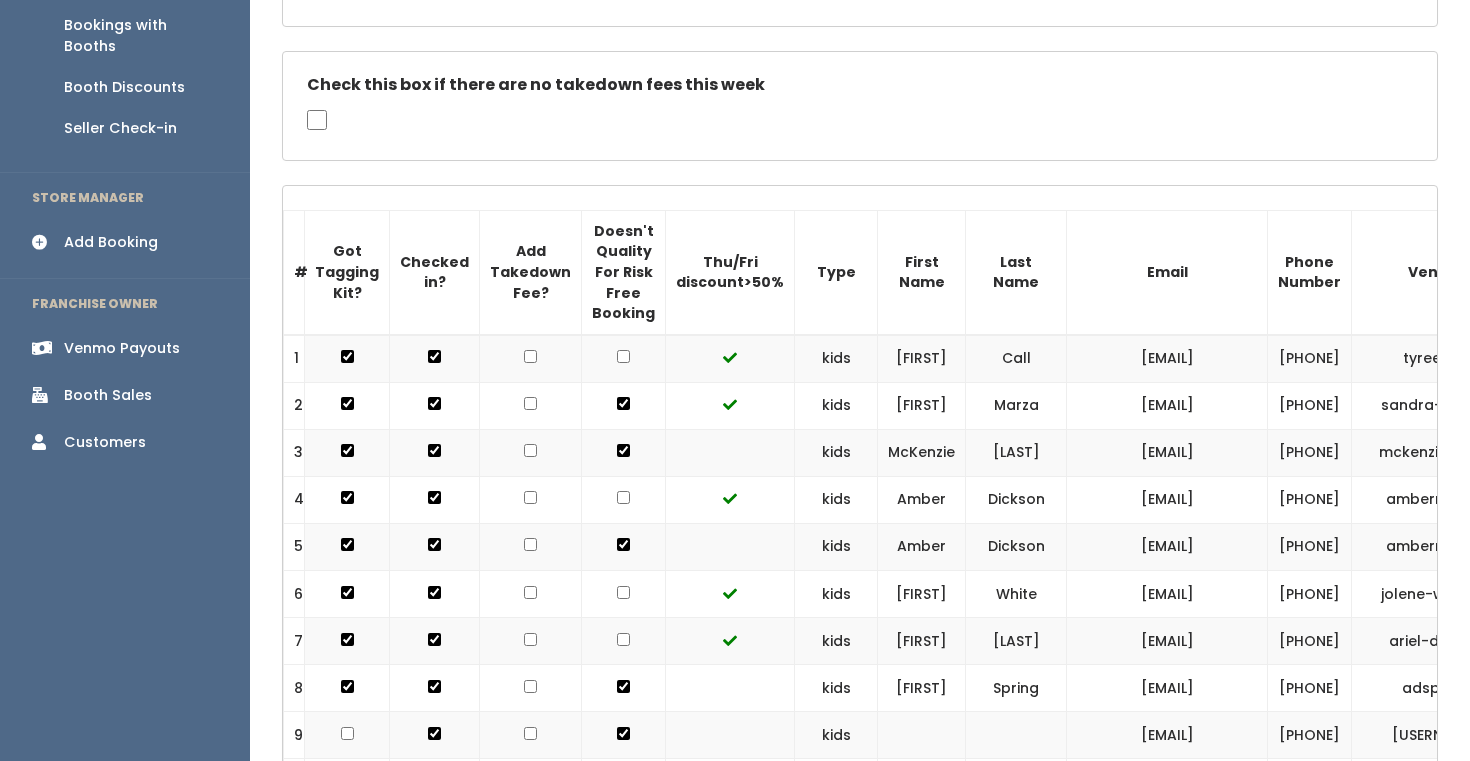 click at bounding box center [530, 356] 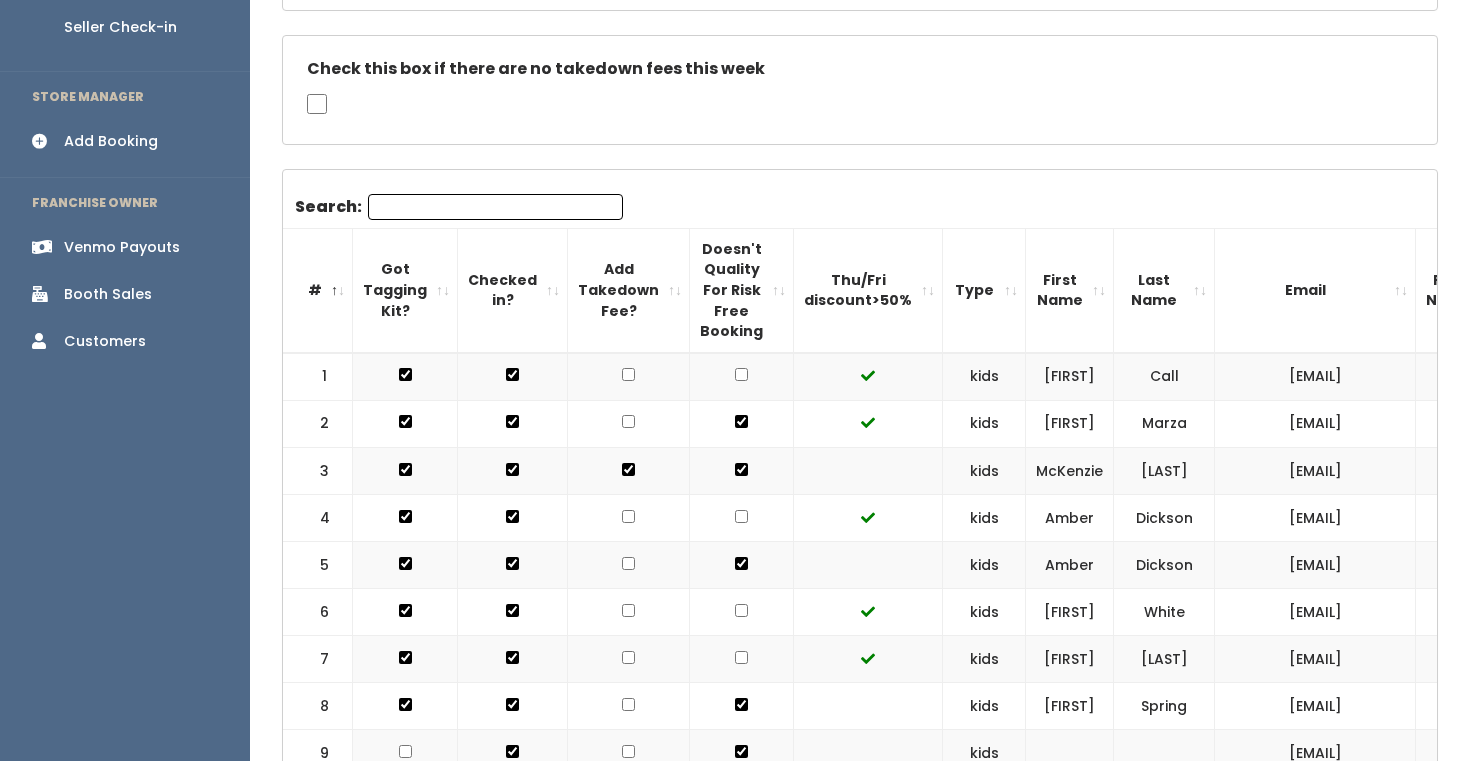 scroll, scrollTop: 363, scrollLeft: 0, axis: vertical 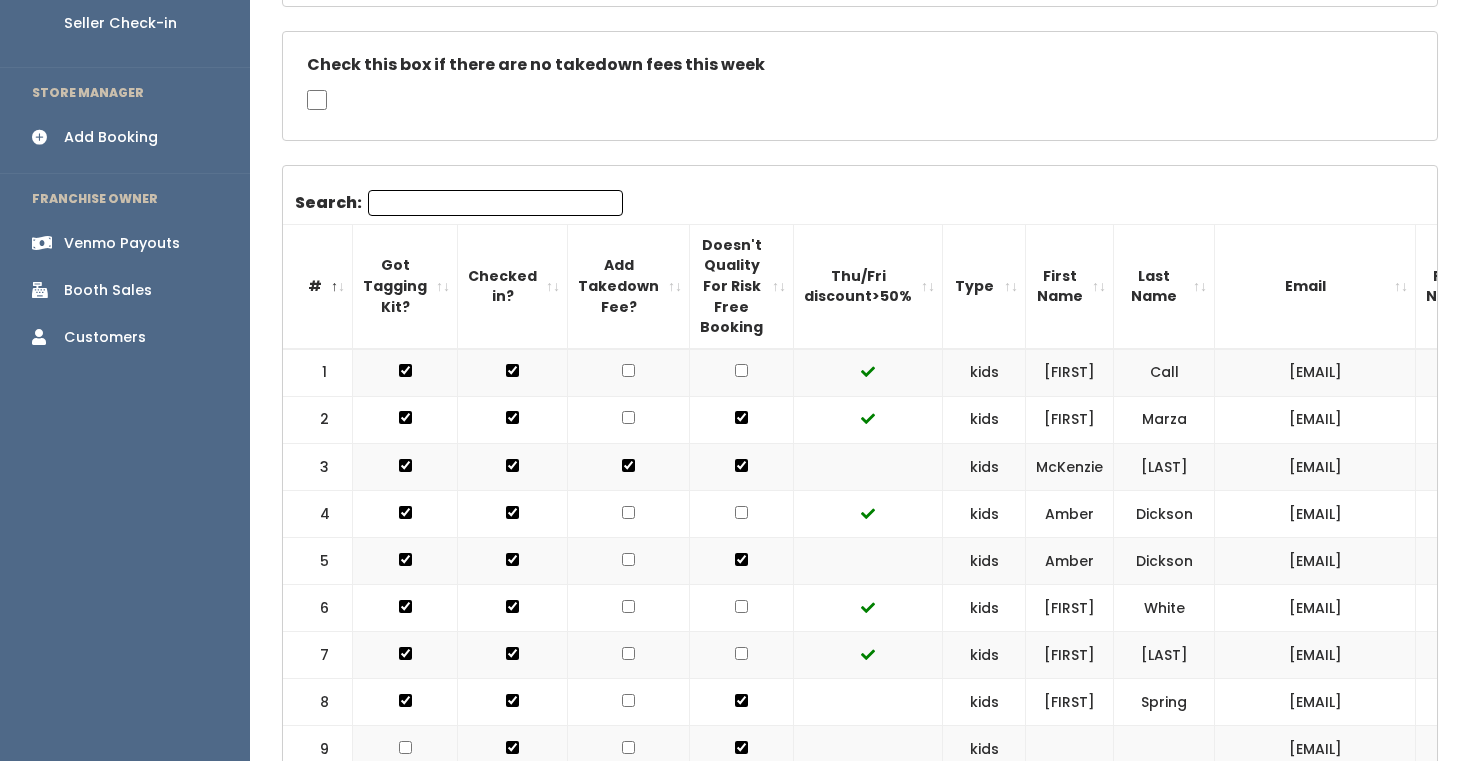 click at bounding box center (628, 370) 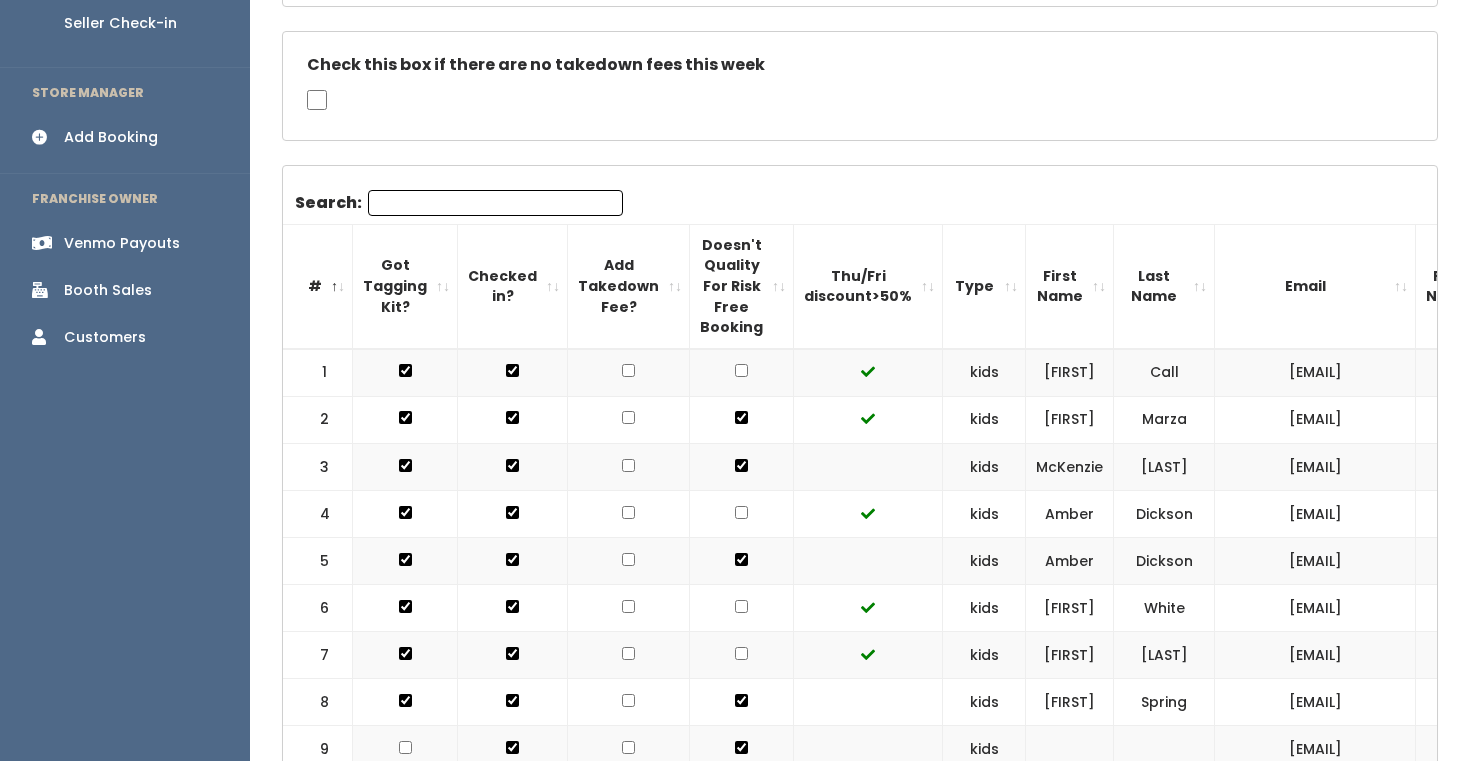 click on "Venmo Payouts" at bounding box center [122, 243] 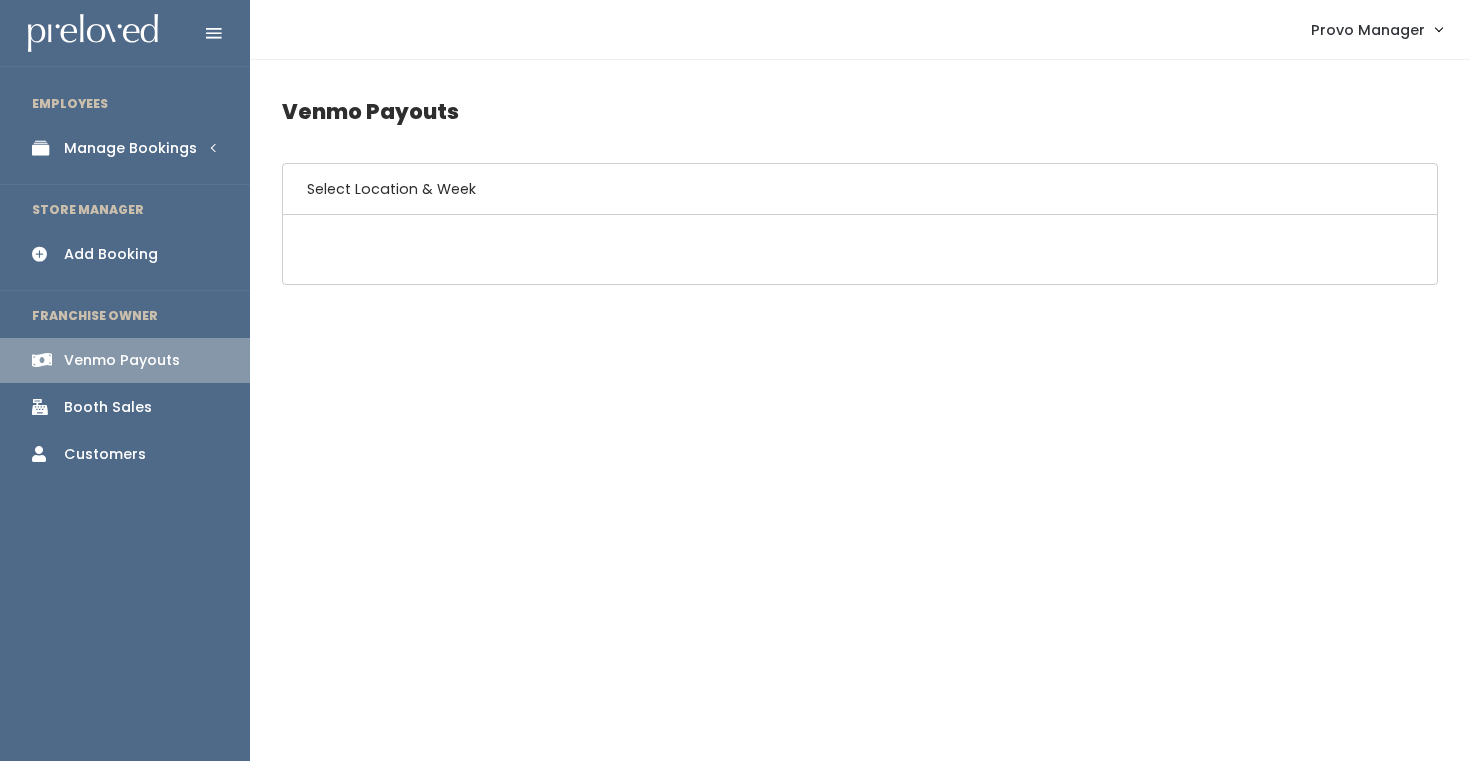 scroll, scrollTop: 0, scrollLeft: 0, axis: both 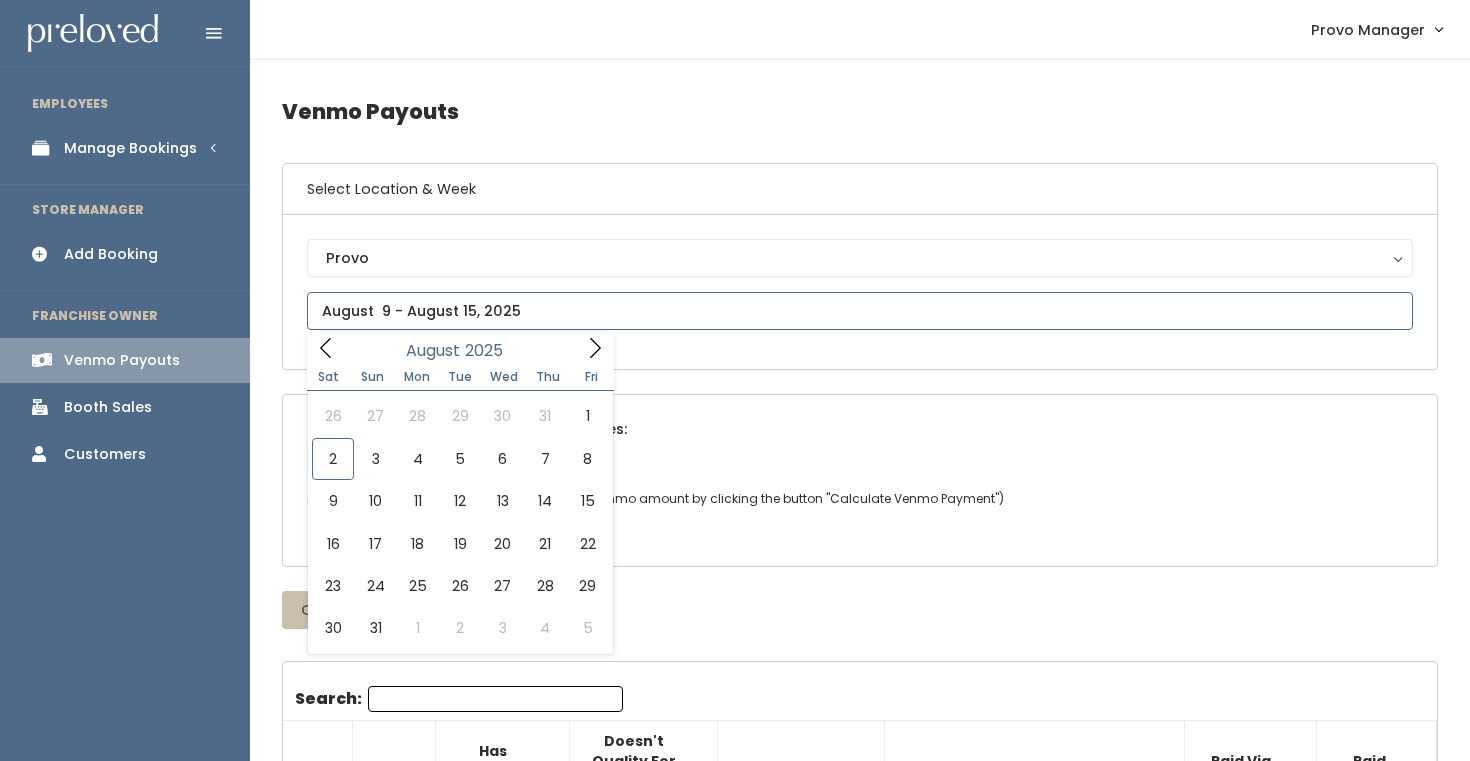 click at bounding box center (860, 311) 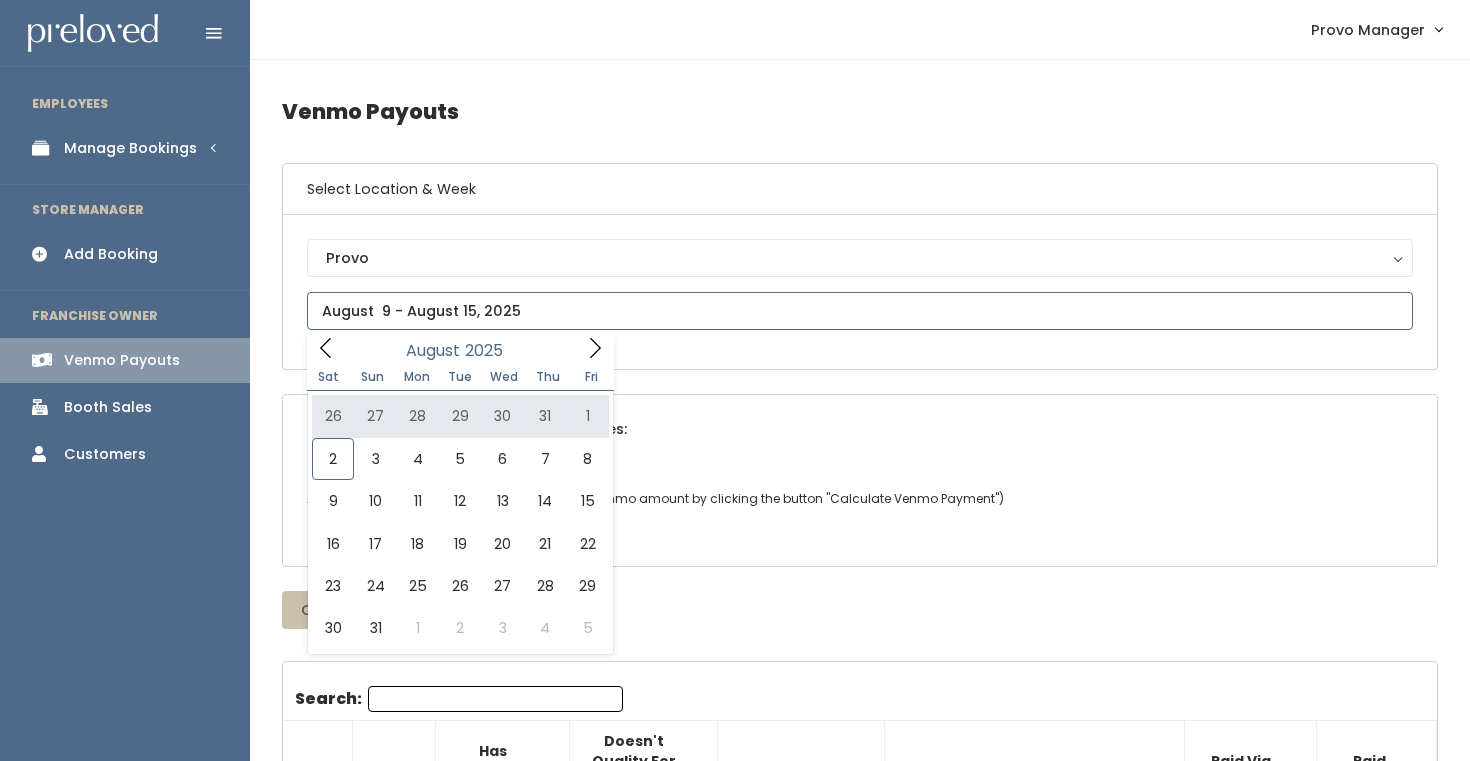 type on "[MONTH] [NUMBER] to [MONTH] [NUMBER]" 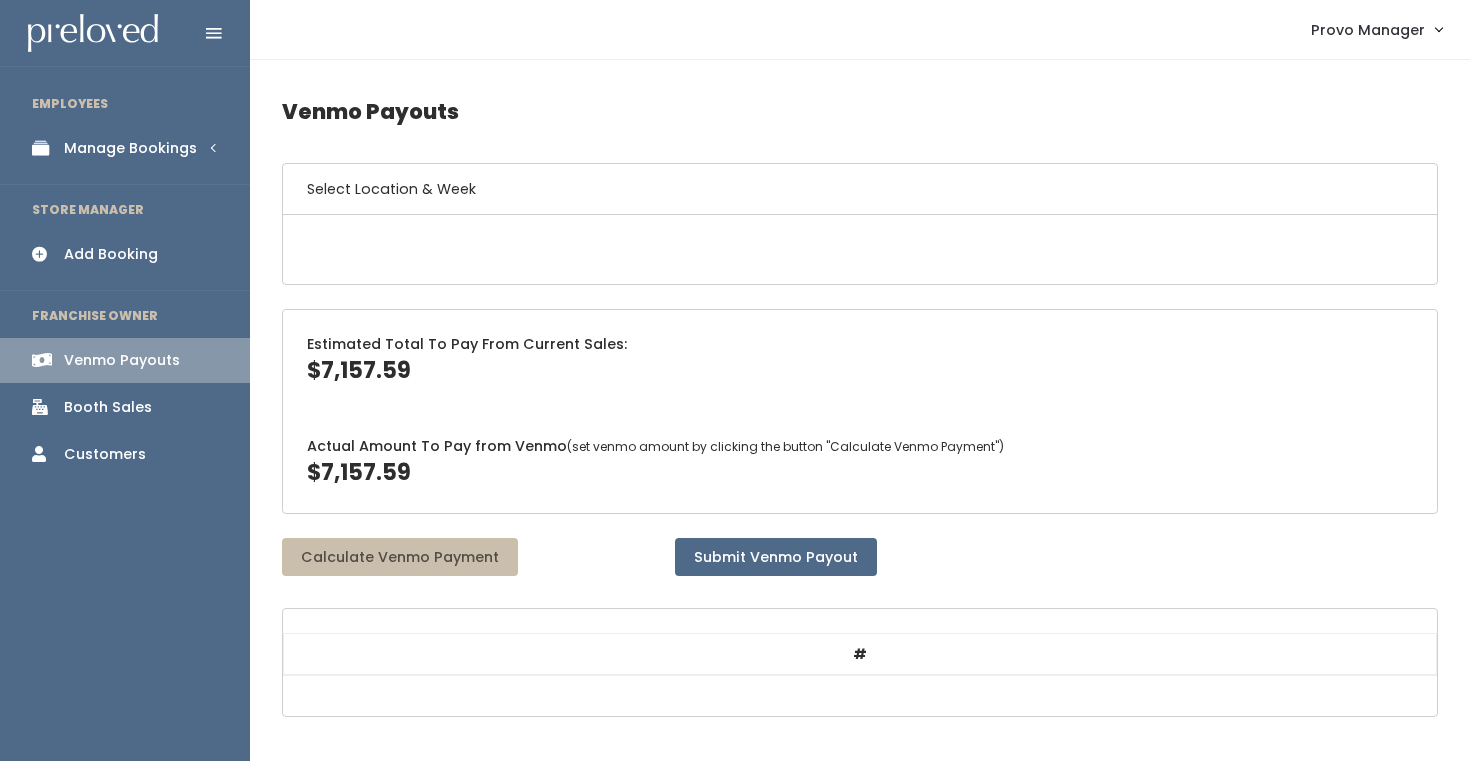 scroll, scrollTop: 0, scrollLeft: 0, axis: both 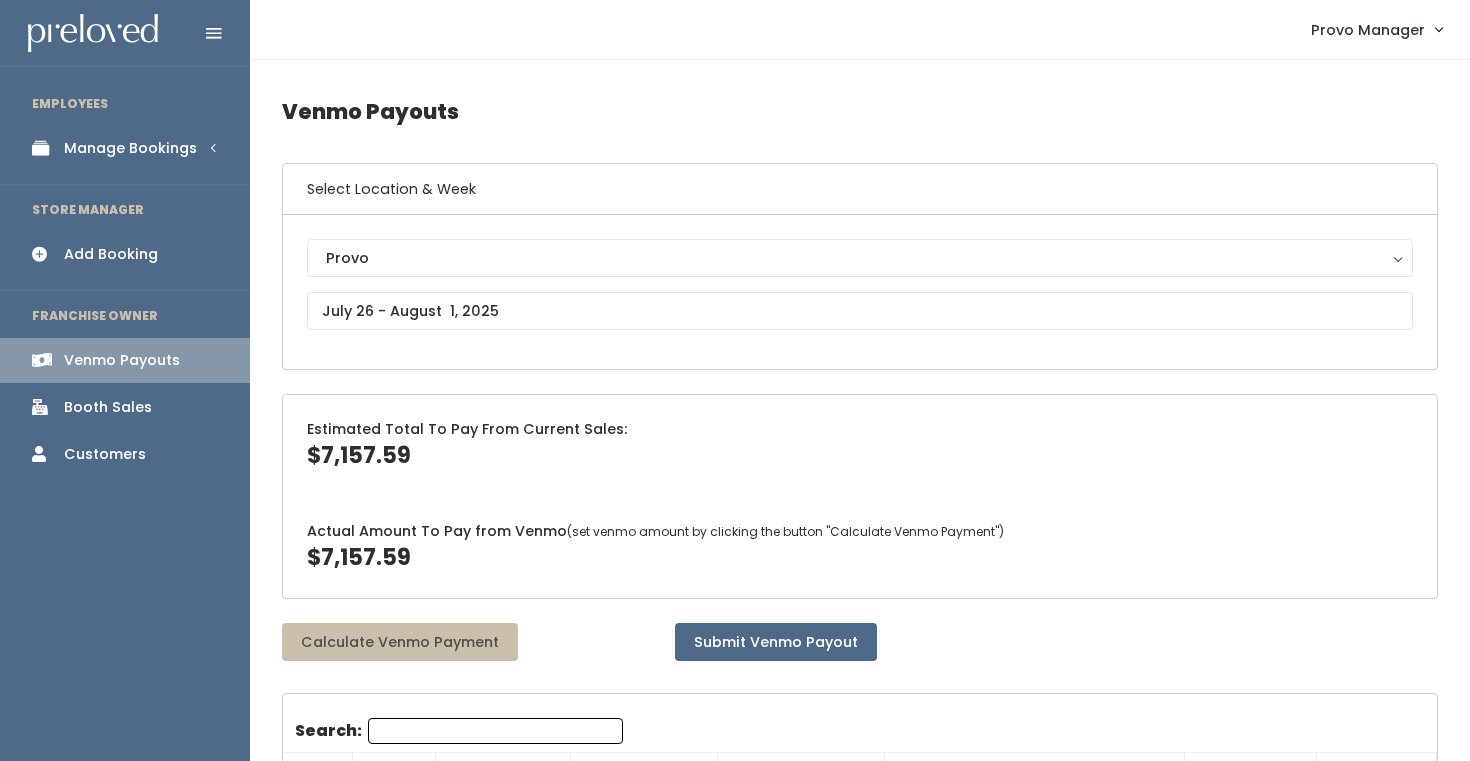 click on "Manage Bookings" at bounding box center [125, 148] 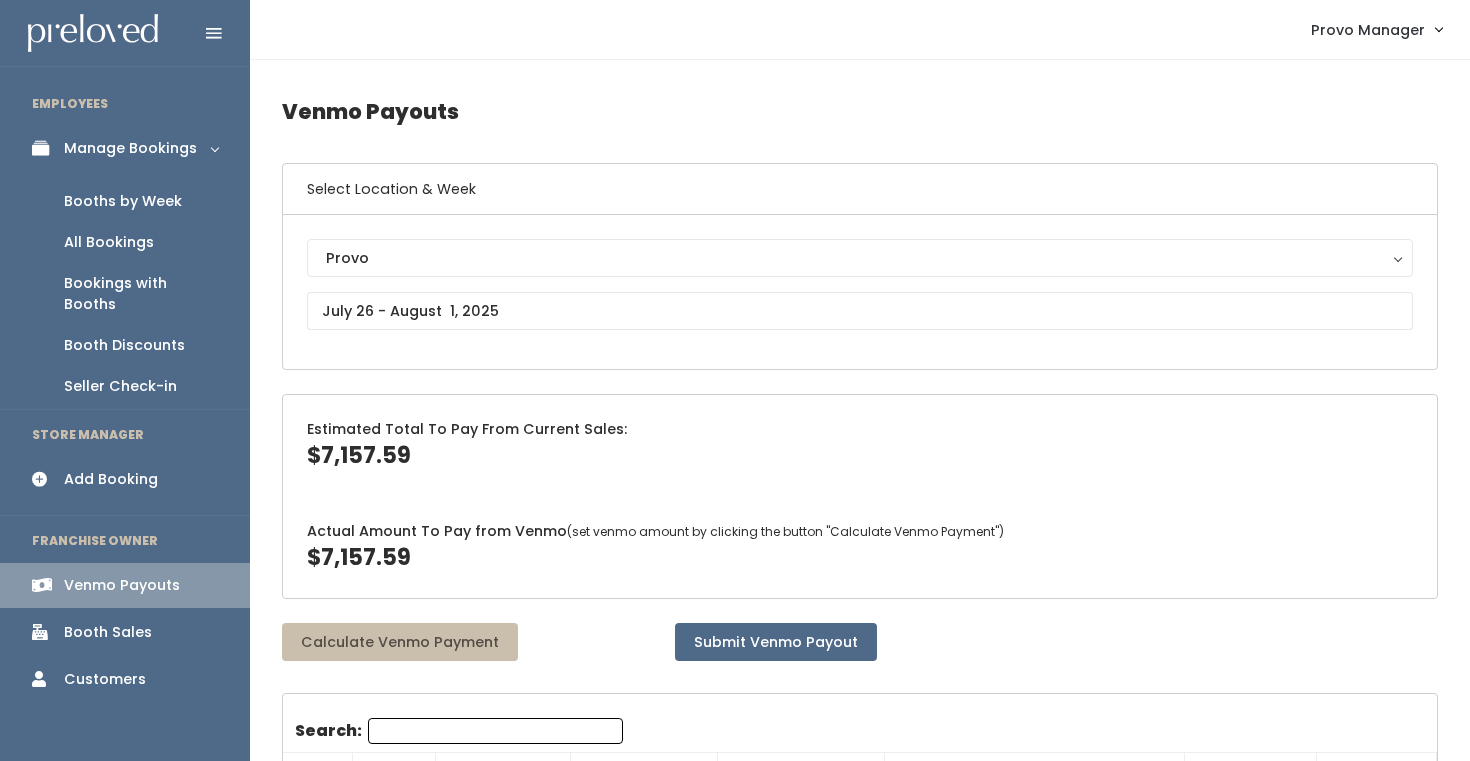 click on "Manage Bookings" at bounding box center [130, 148] 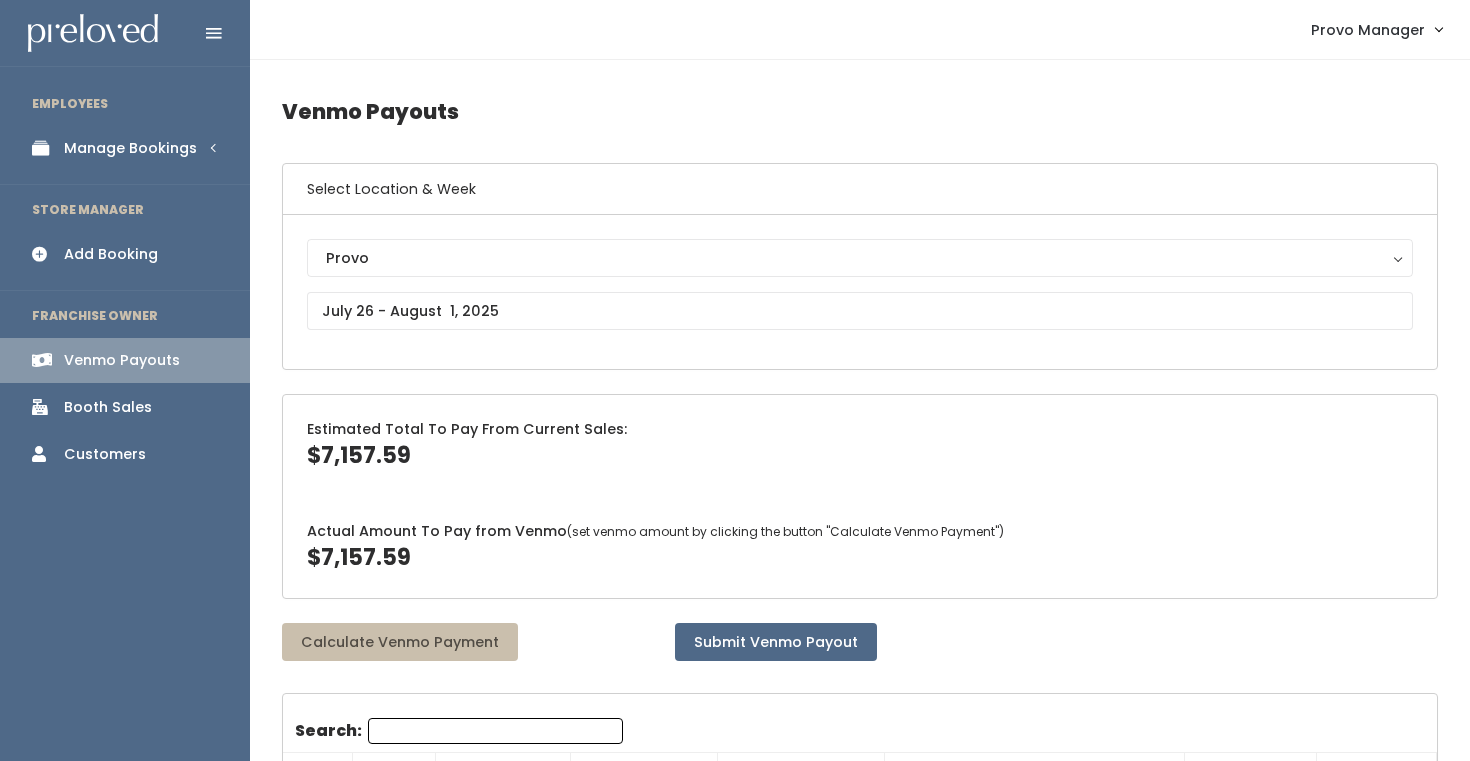 click on "Manage Bookings" at bounding box center [130, 148] 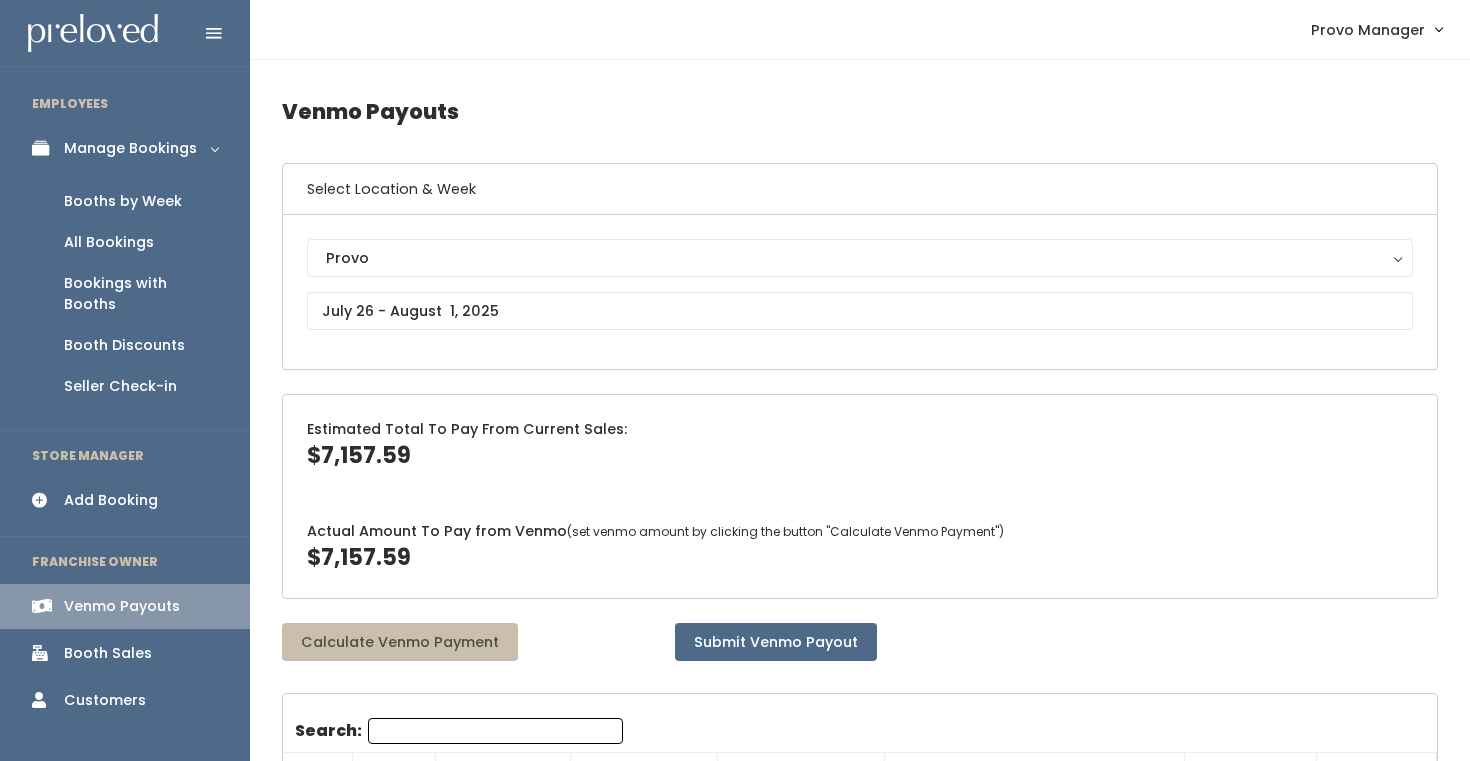 click on "Booths by Week" at bounding box center (123, 201) 